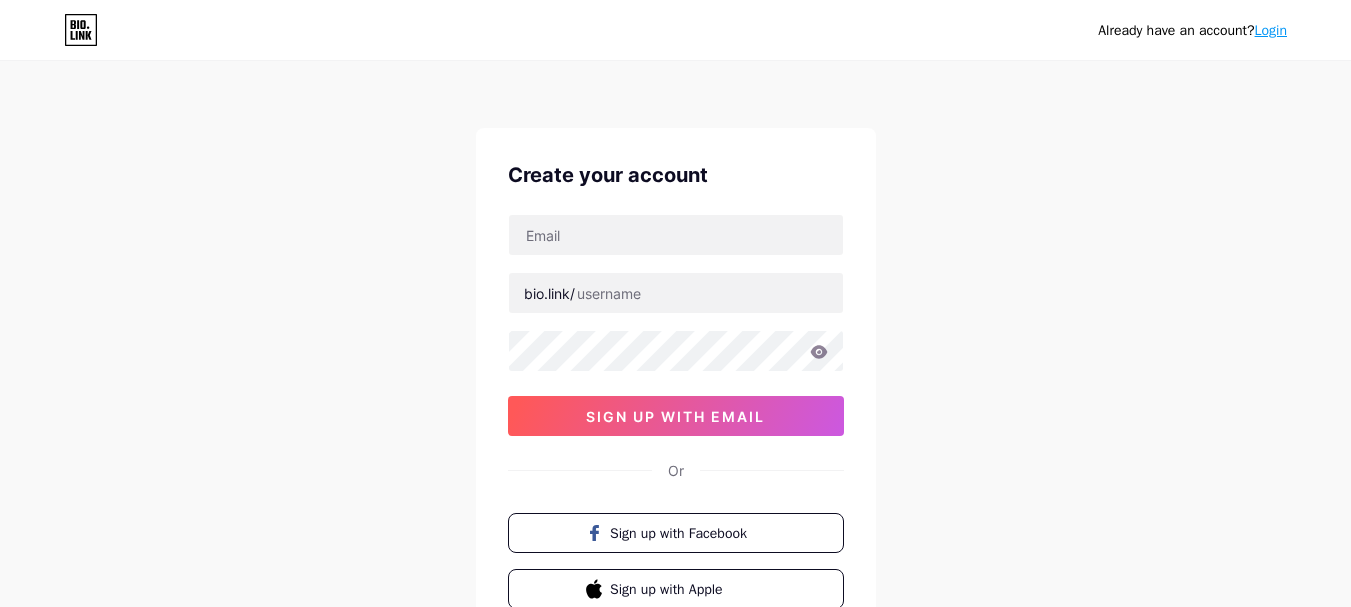 scroll, scrollTop: 0, scrollLeft: 0, axis: both 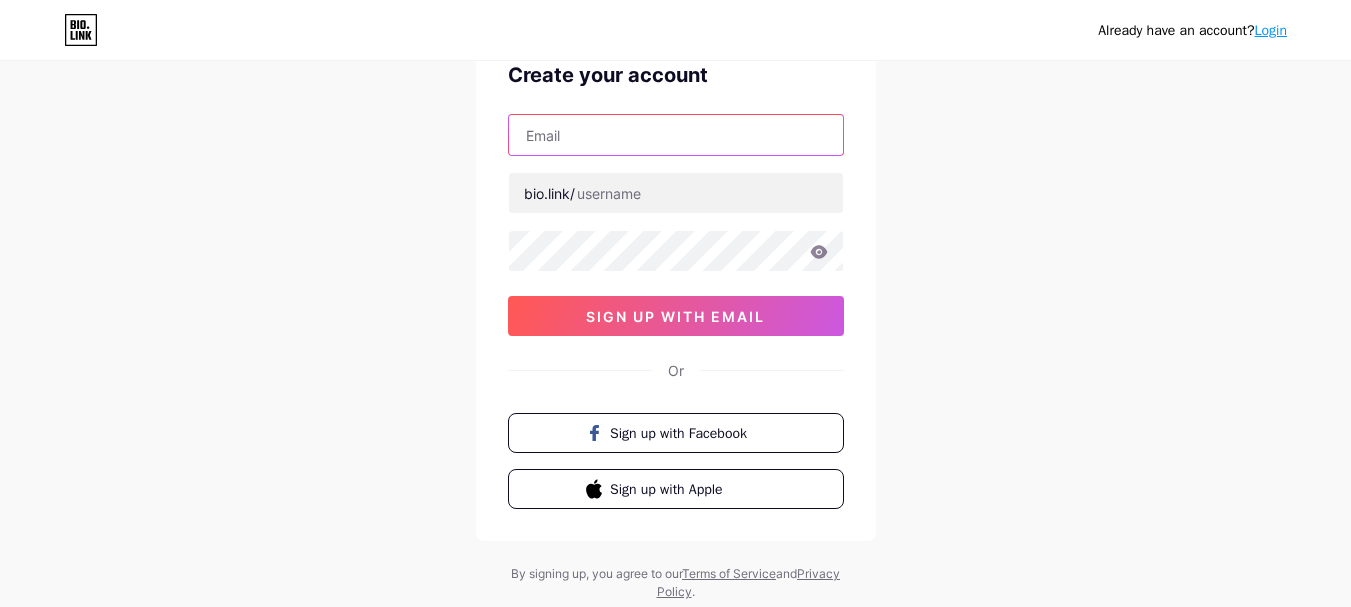 click at bounding box center (676, 135) 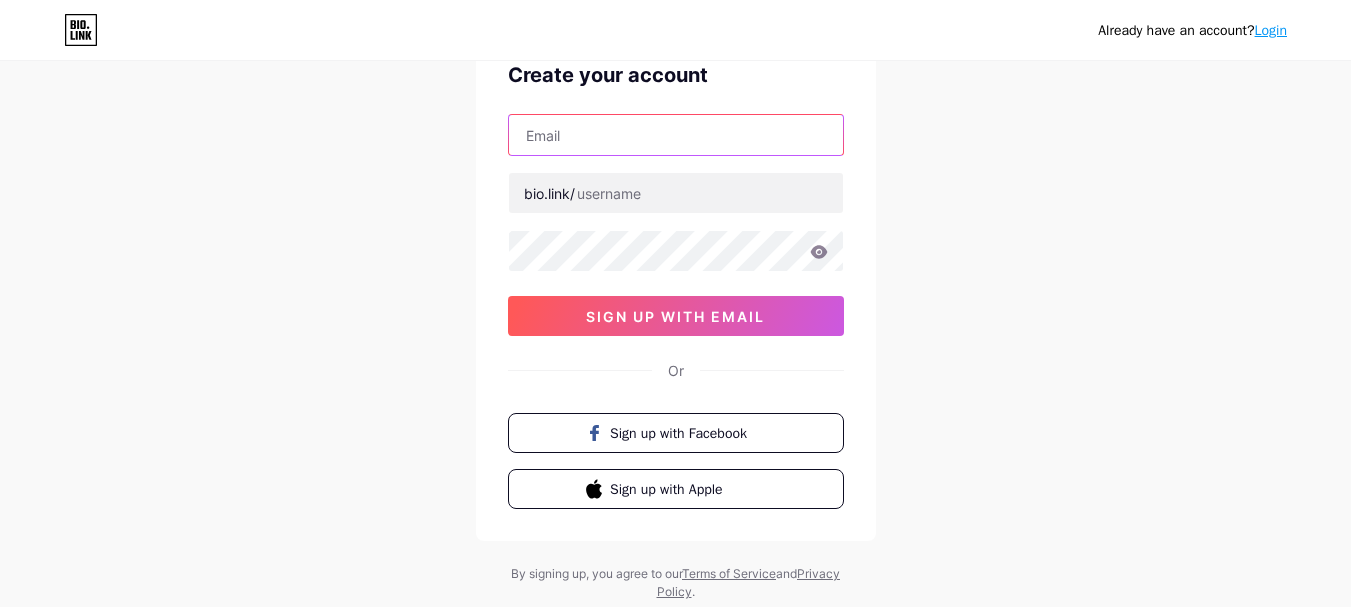 type on "[EMAIL]" 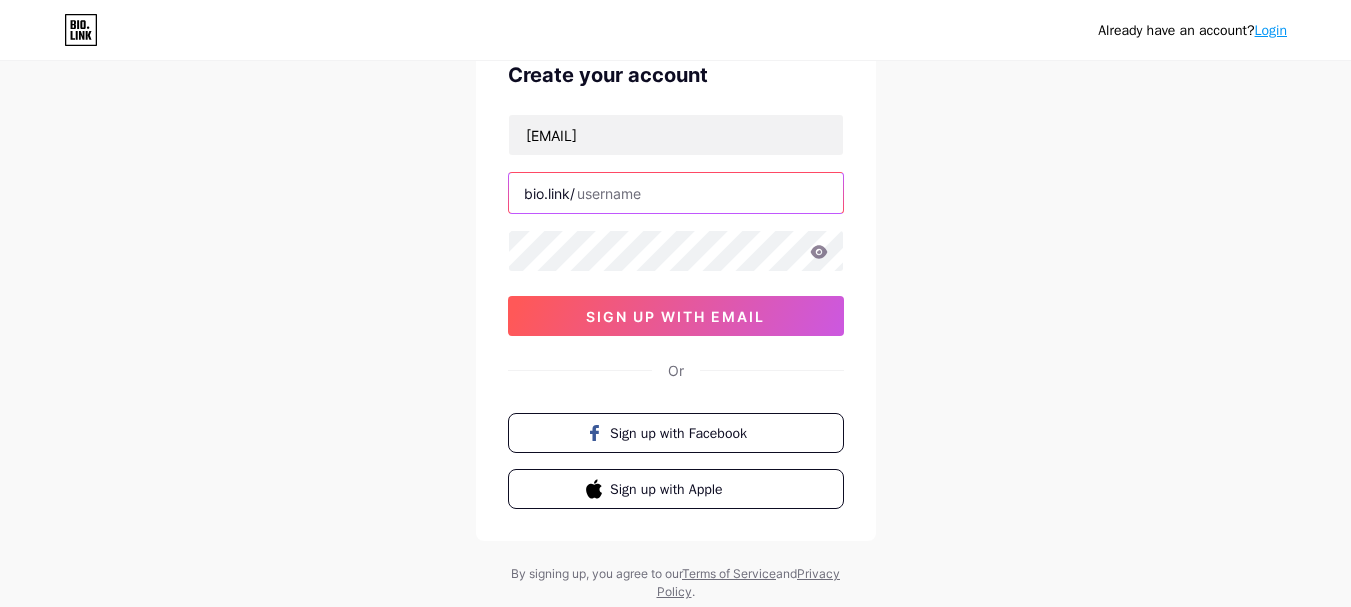 click at bounding box center (676, 193) 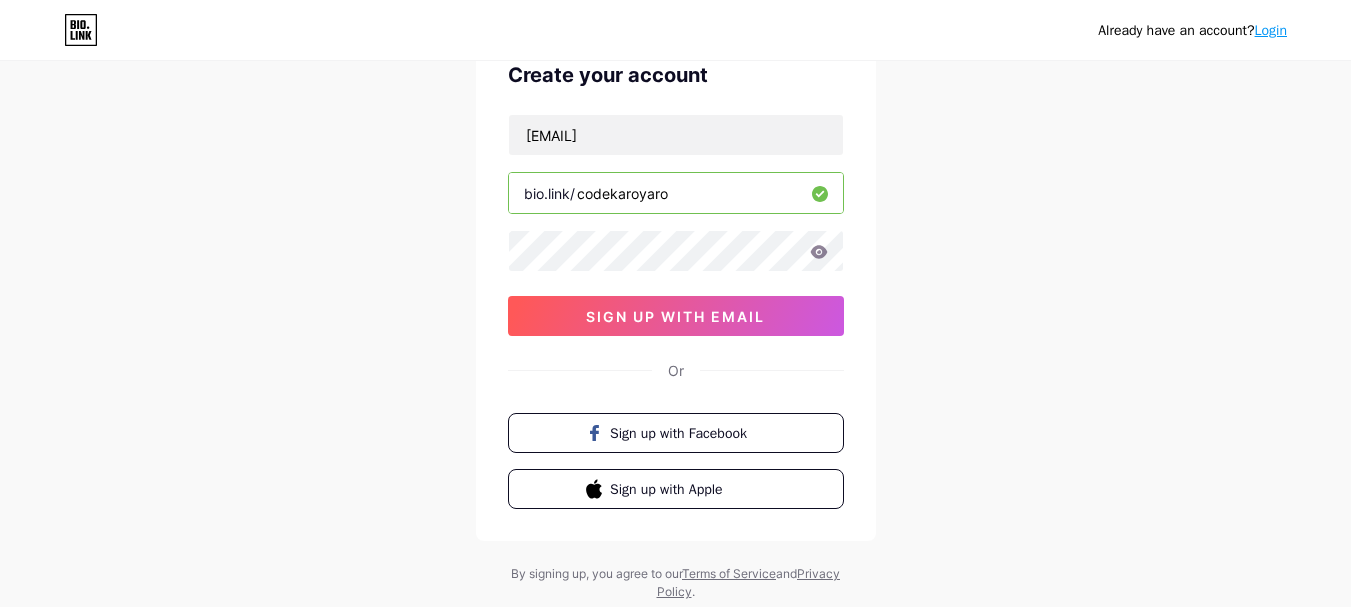 type on "codekaroyaro" 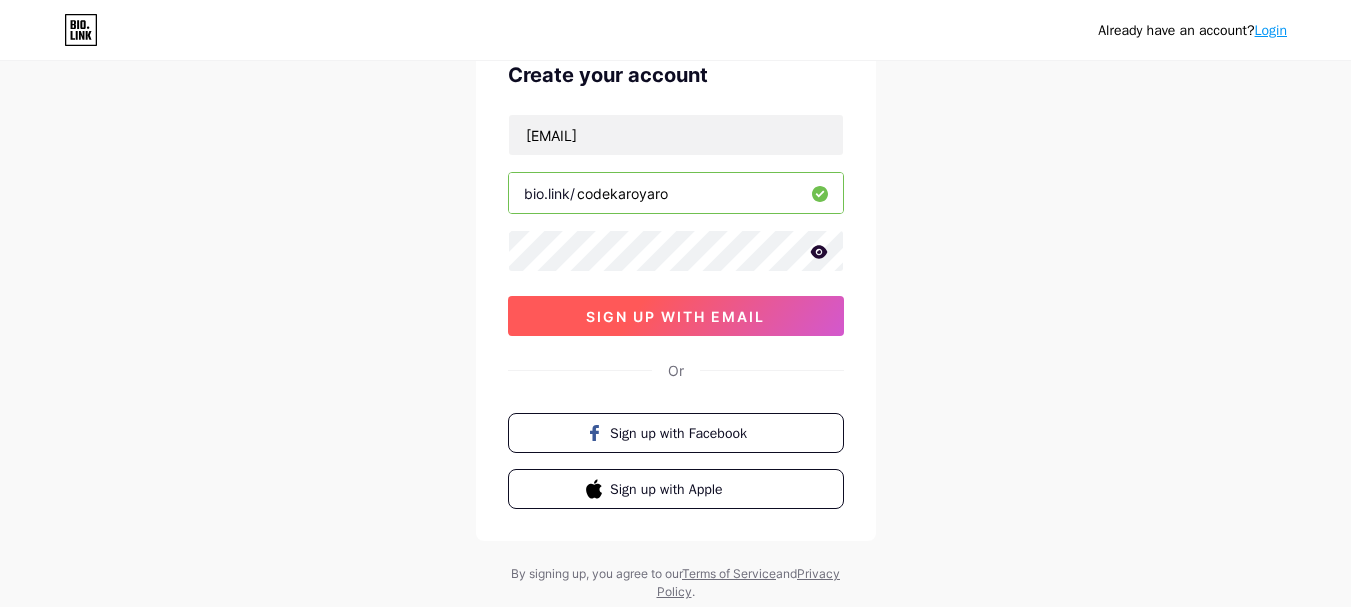 click on "sign up with email" at bounding box center (675, 316) 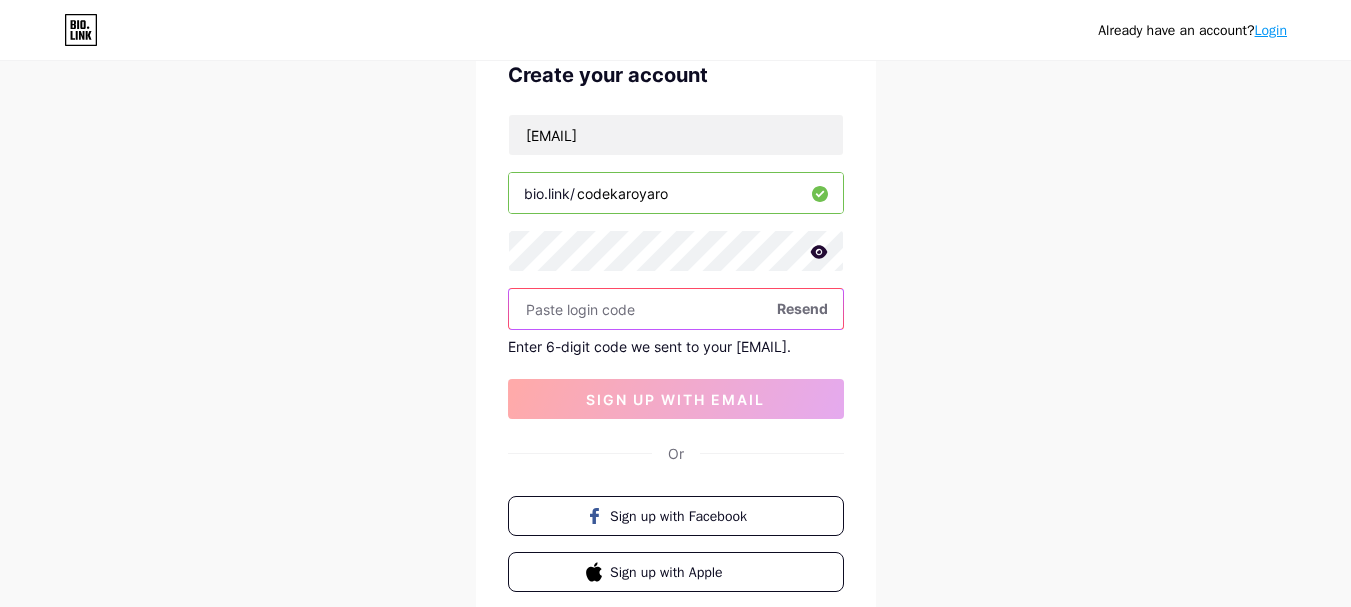 paste on "755135" 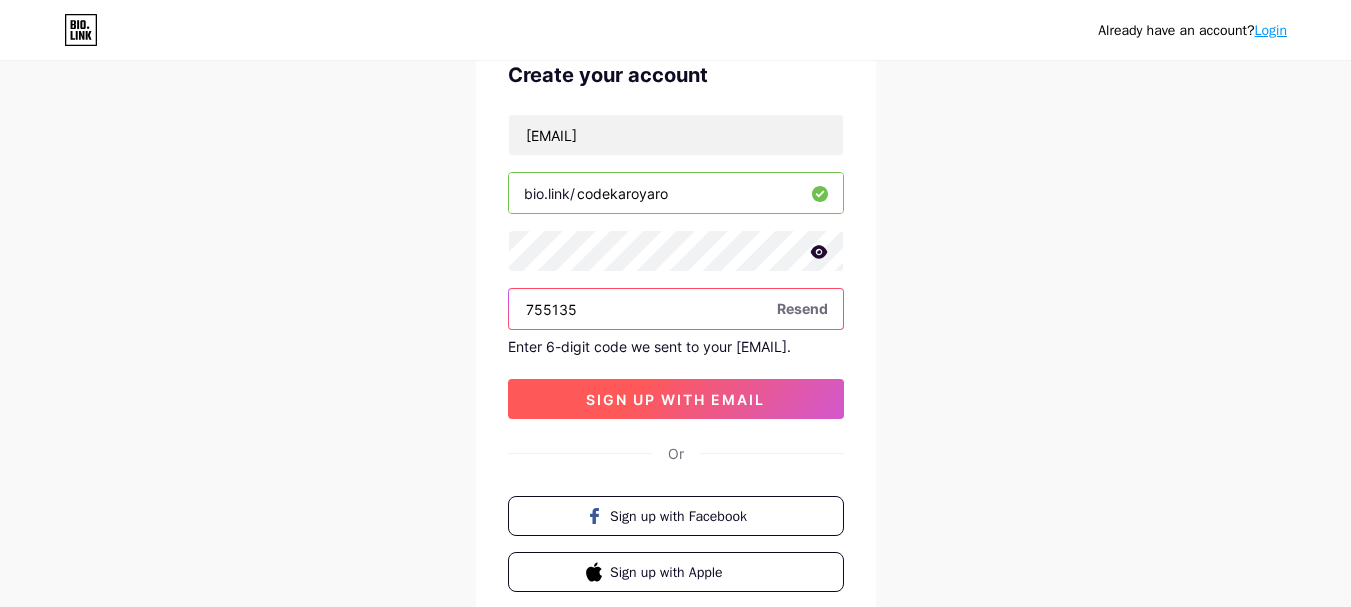 type on "755135" 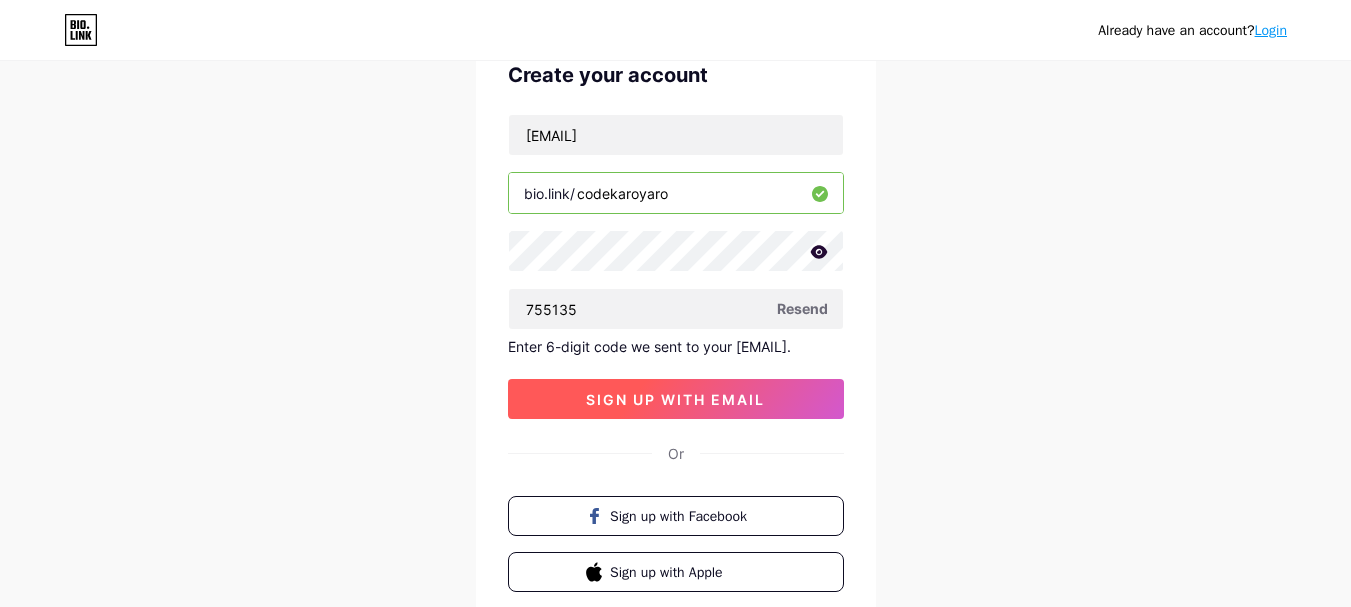 click on "sign up with email" at bounding box center [676, 399] 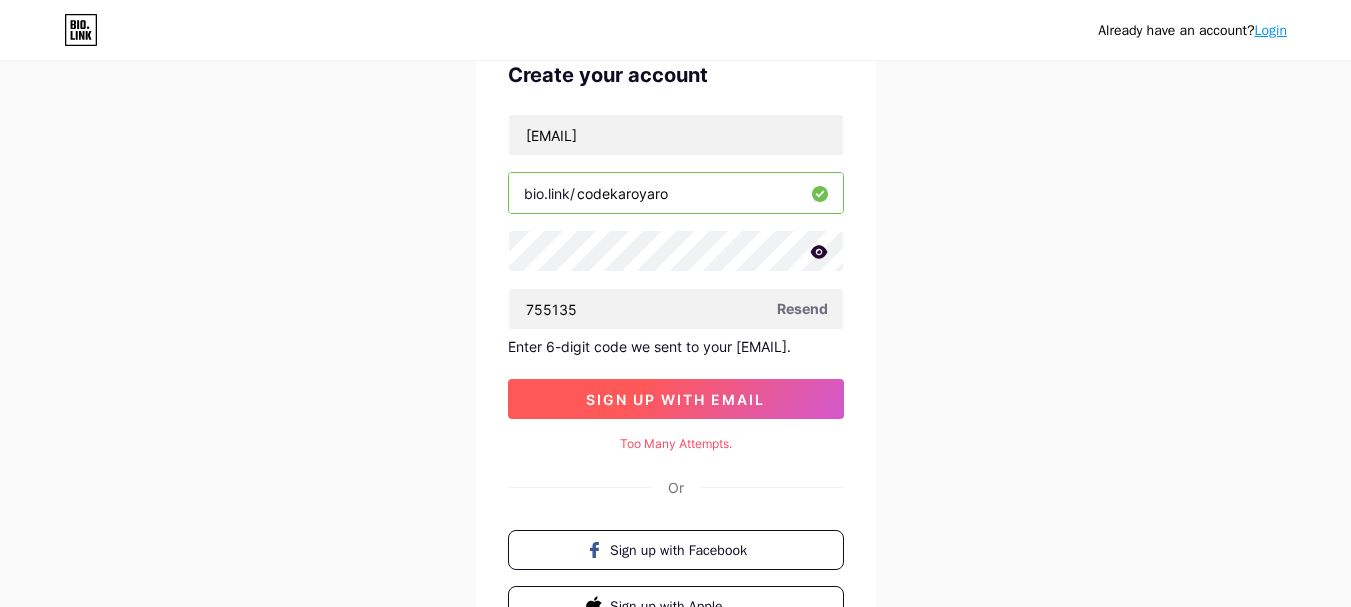 click on "sign up with email" at bounding box center (676, 399) 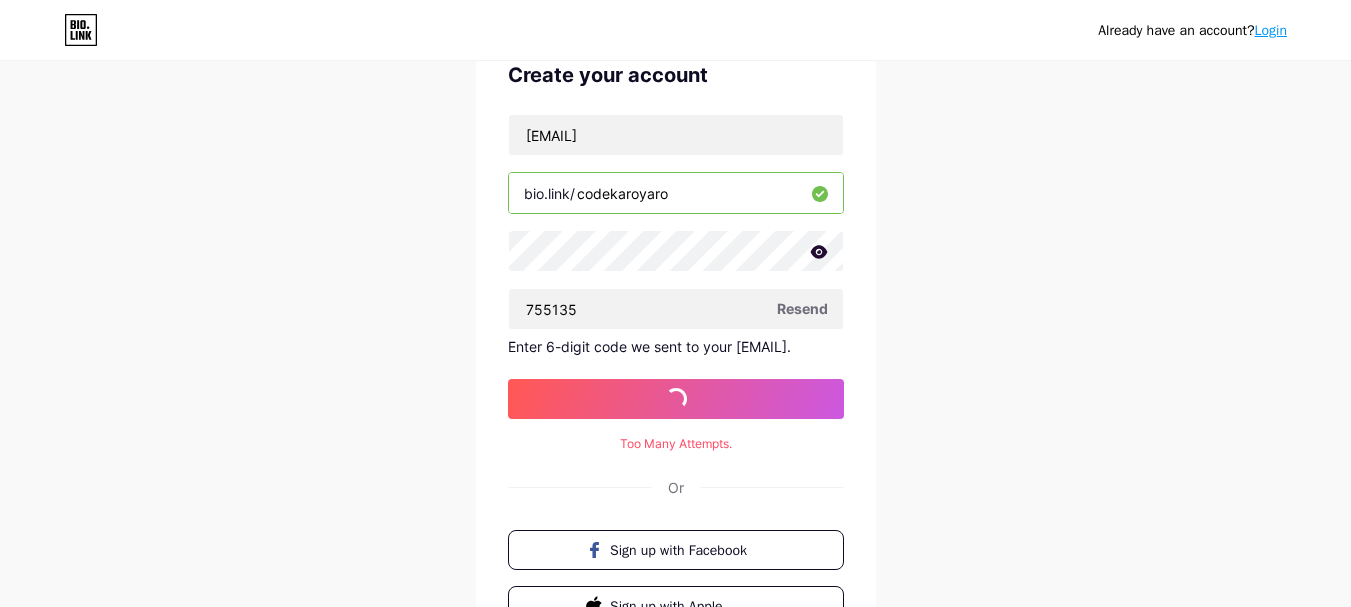 scroll, scrollTop: 0, scrollLeft: 0, axis: both 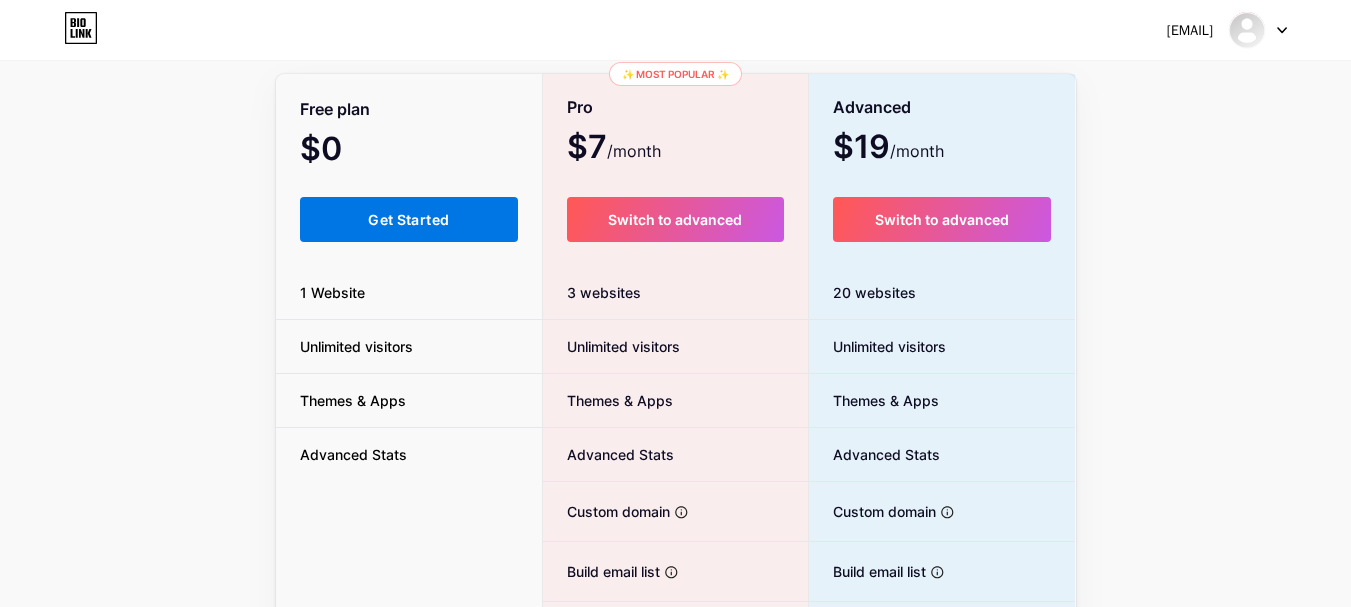 click on "Get Started" at bounding box center [409, 219] 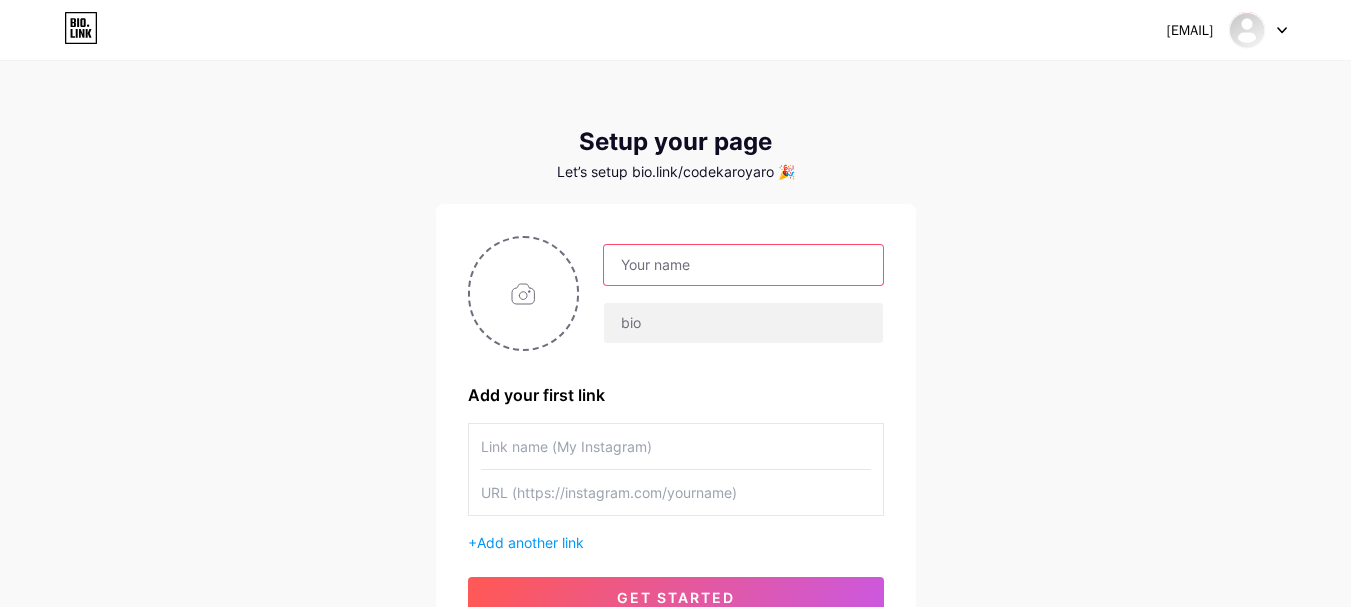 click at bounding box center [743, 265] 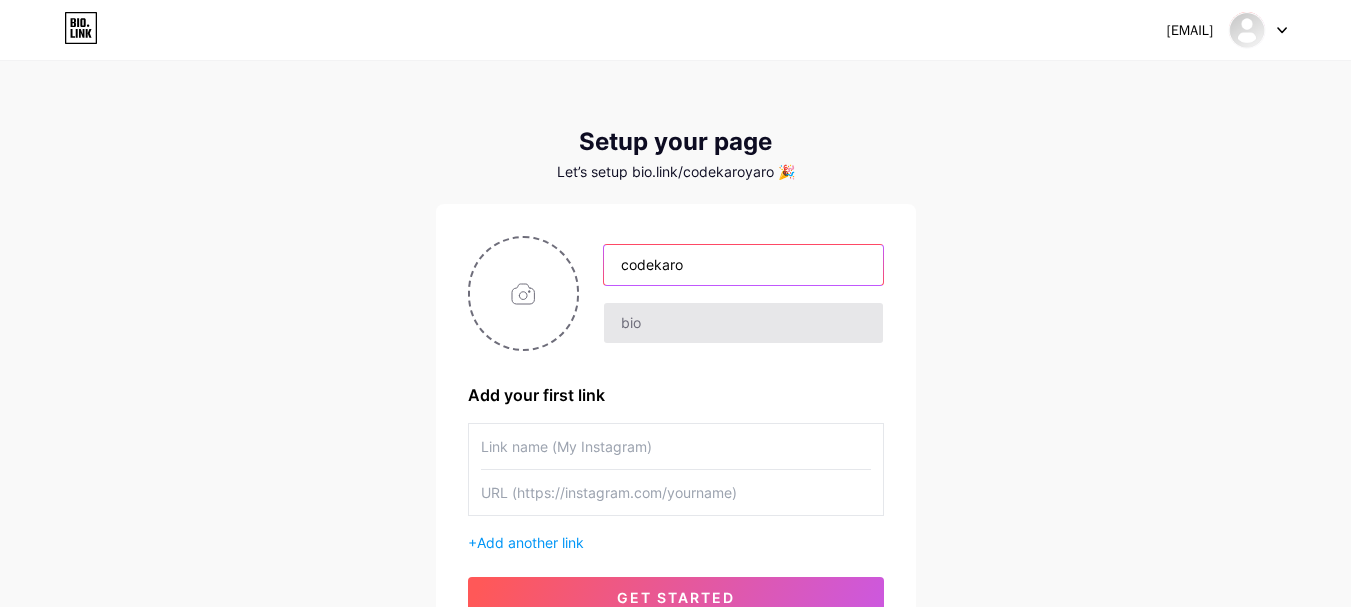 type on "codekaro" 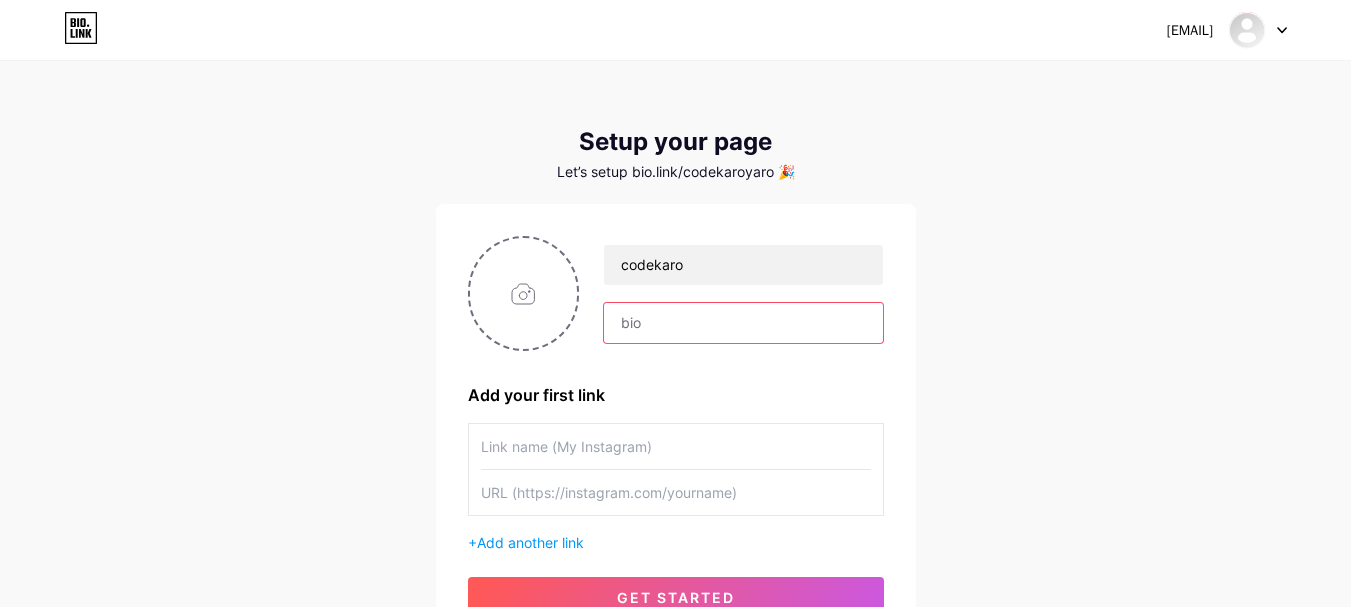 click at bounding box center (743, 323) 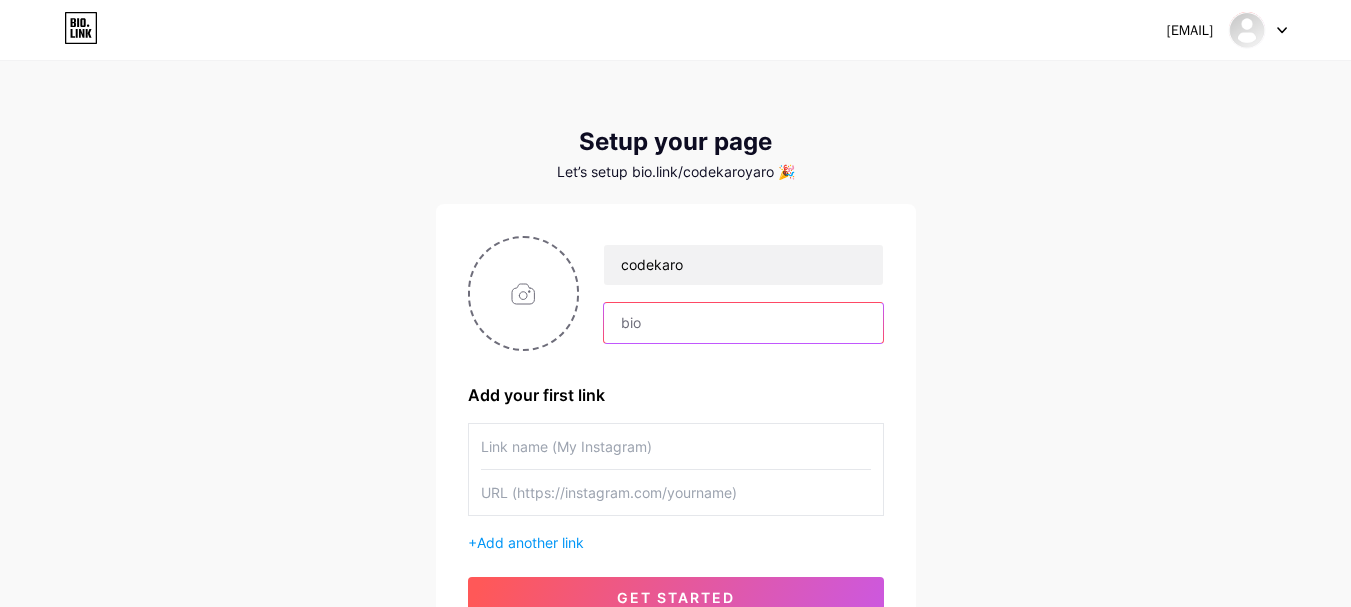 paste on "CodeKaroYaaro is an international online coding school" 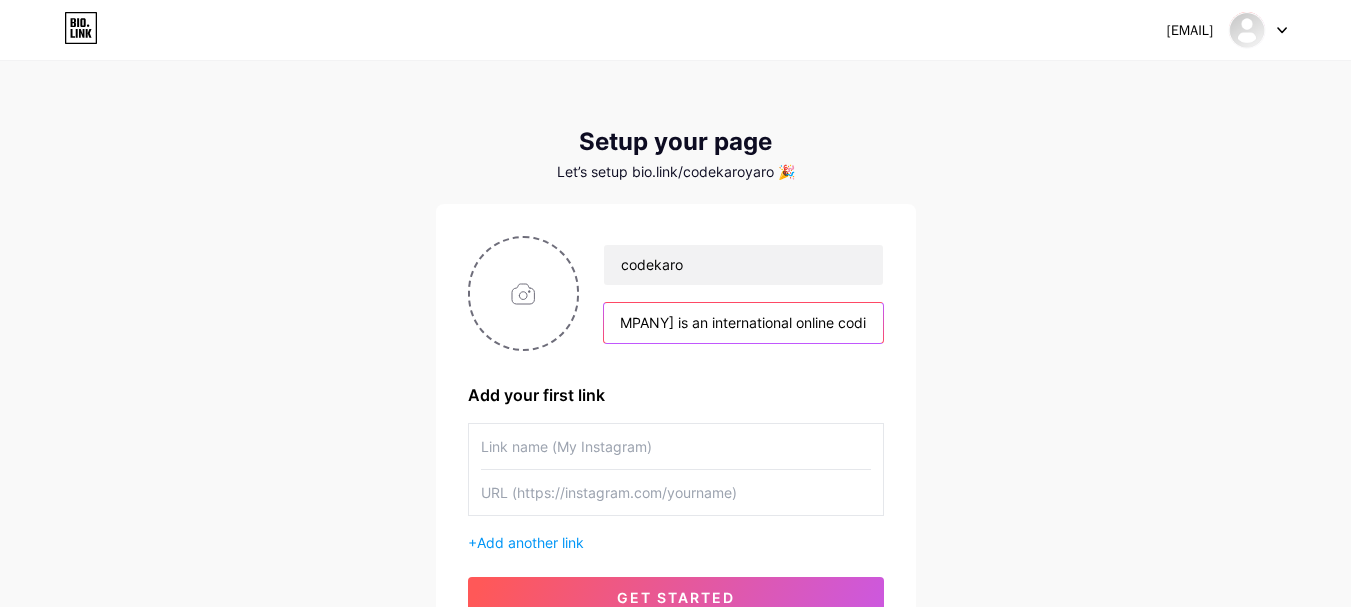 scroll, scrollTop: 0, scrollLeft: 0, axis: both 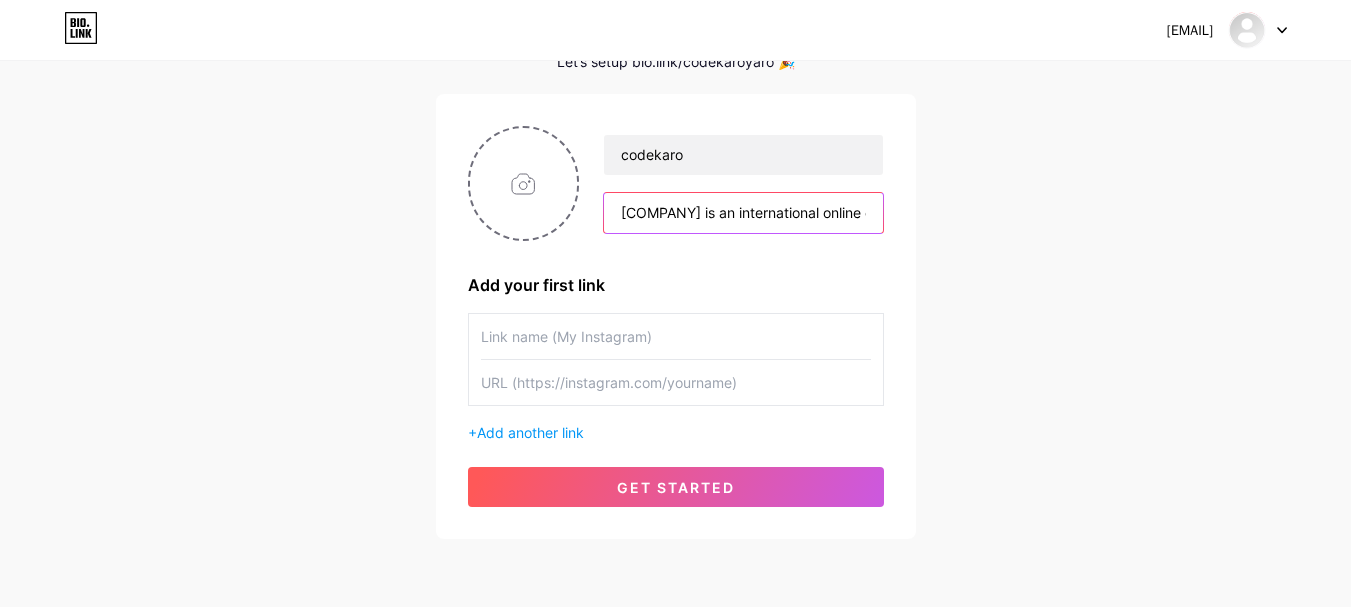 type on "CodeKaroYaaro is an international online coding school" 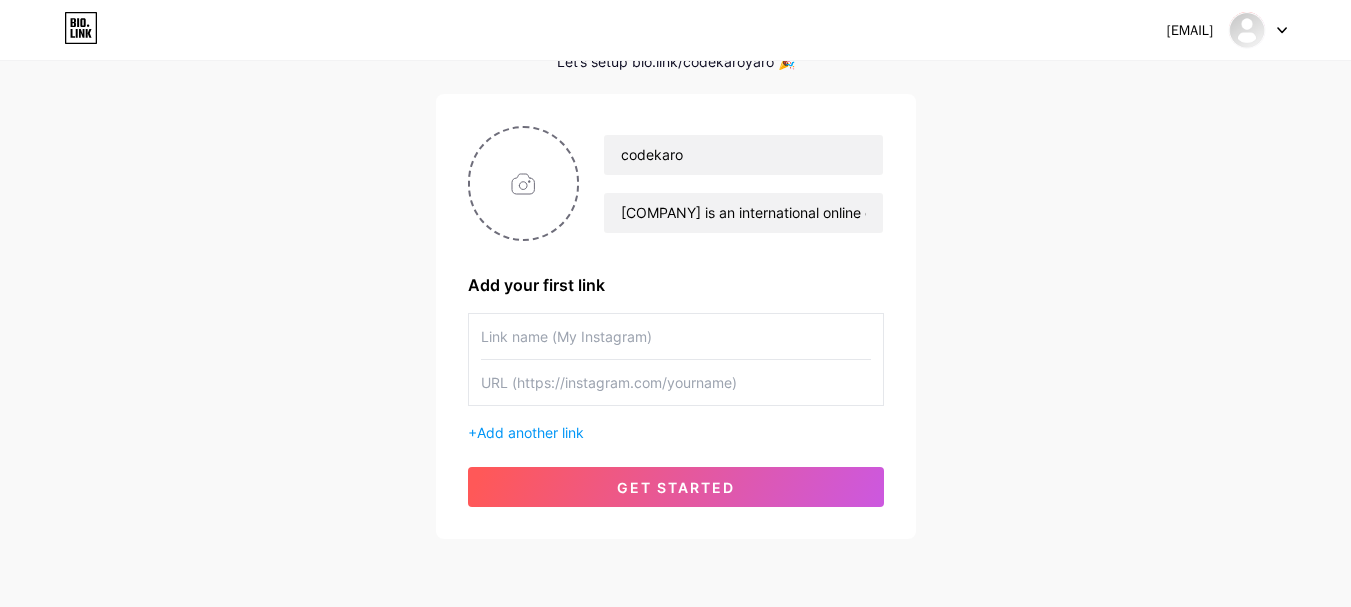 click at bounding box center (676, 336) 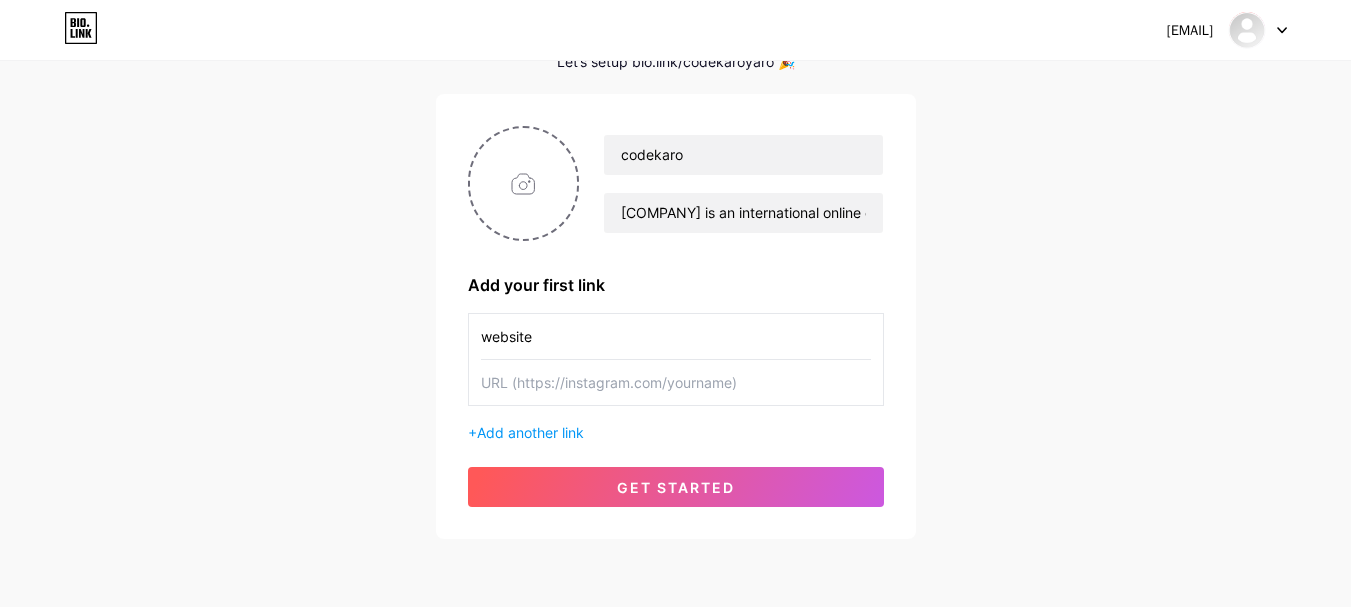 type on "website" 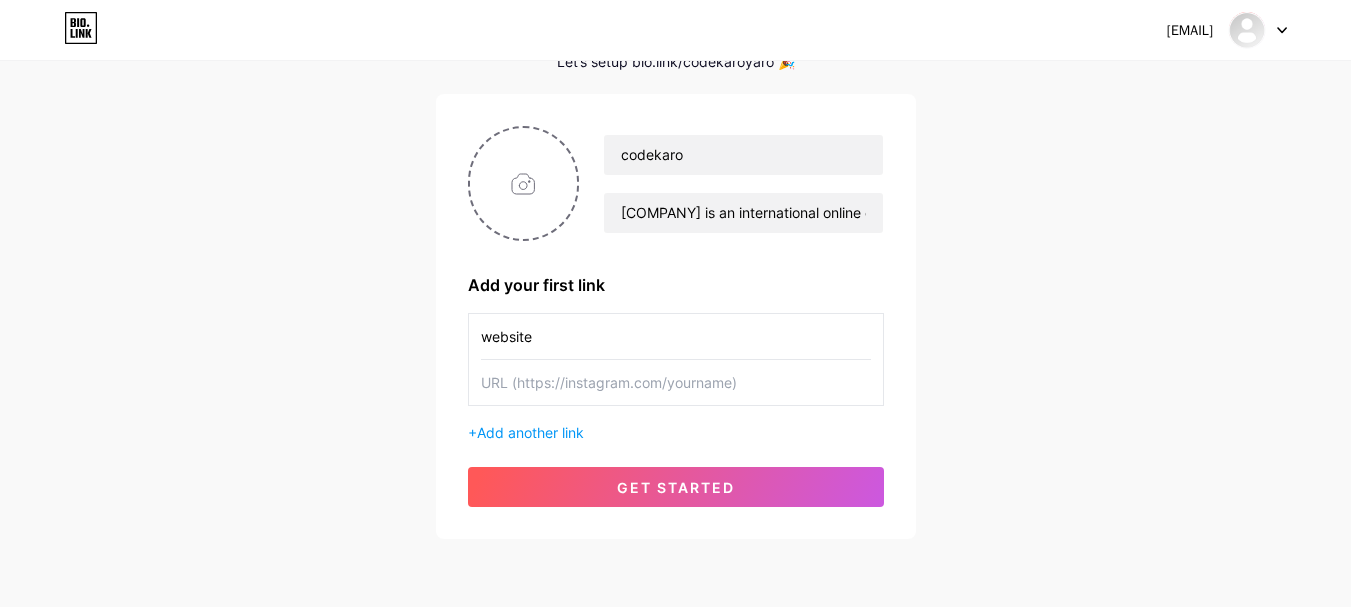 click at bounding box center (676, 382) 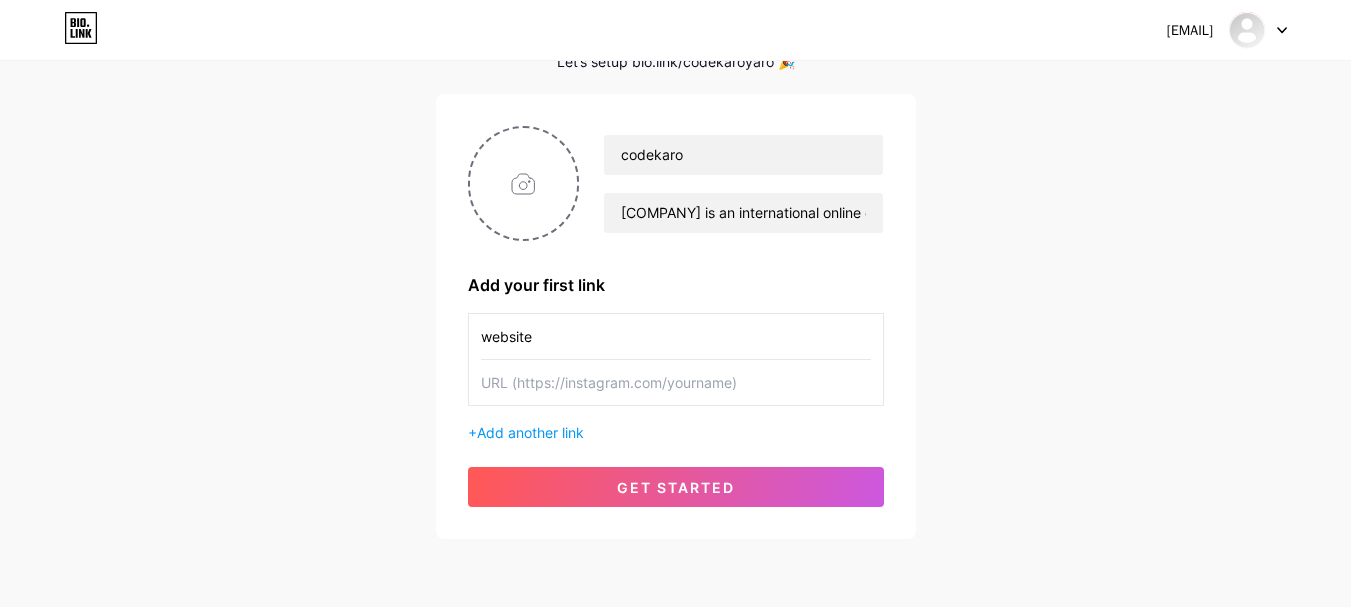 paste on "https://www.[WEBSITE].com/" 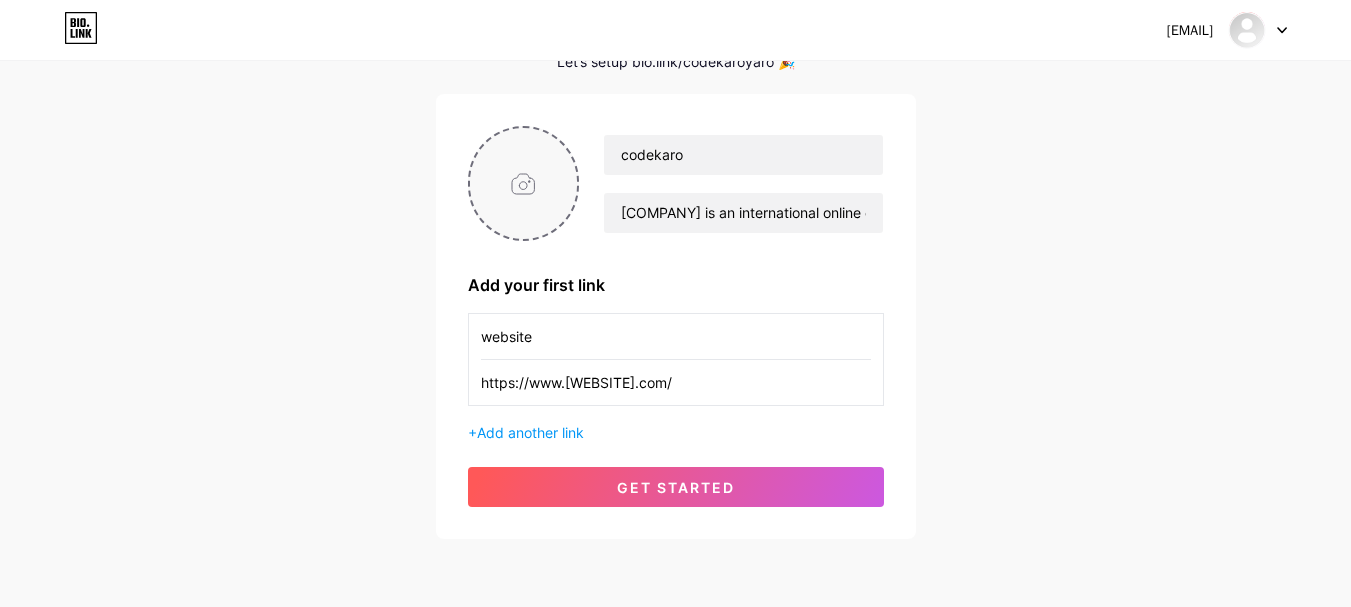 type on "https://www.[WEBSITE].com/" 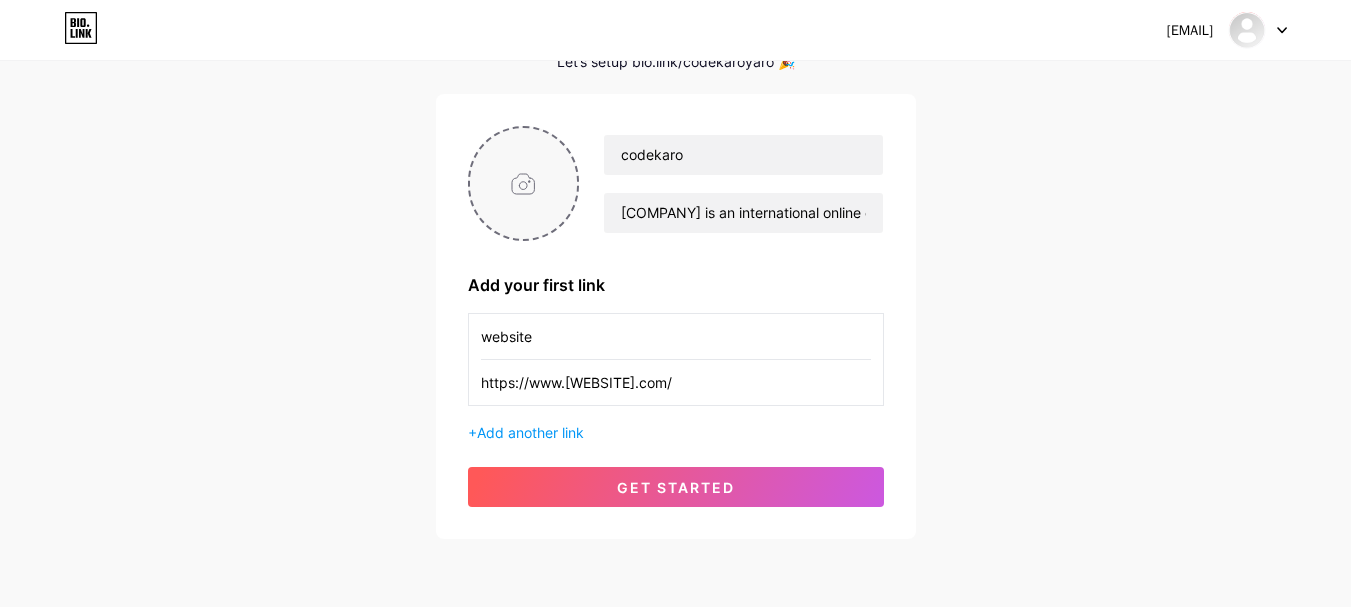 click at bounding box center [524, 183] 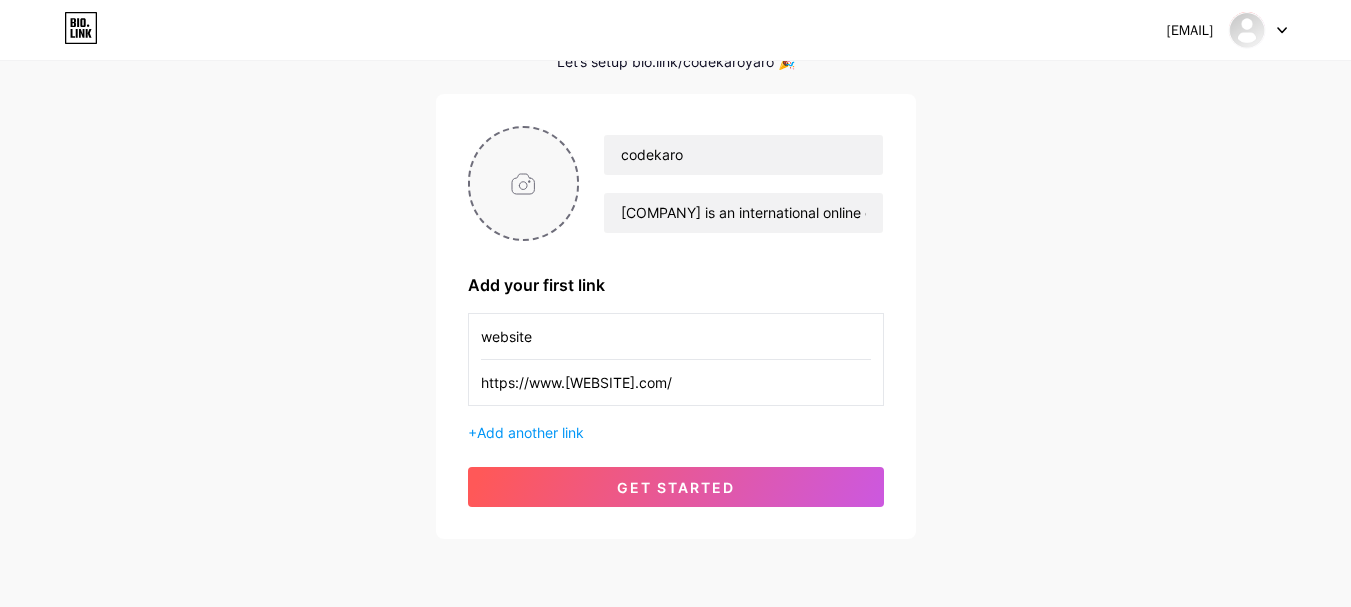 type on "C:\fakepath\[FILENAME].jpg" 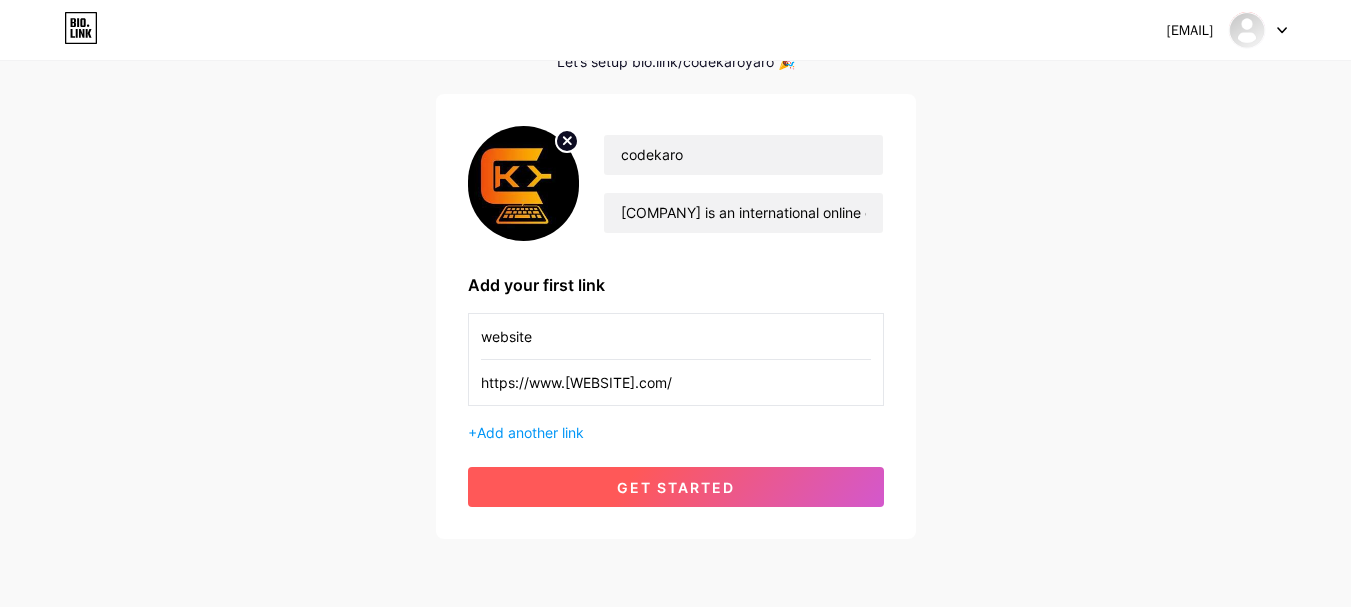 click on "get started" at bounding box center (676, 487) 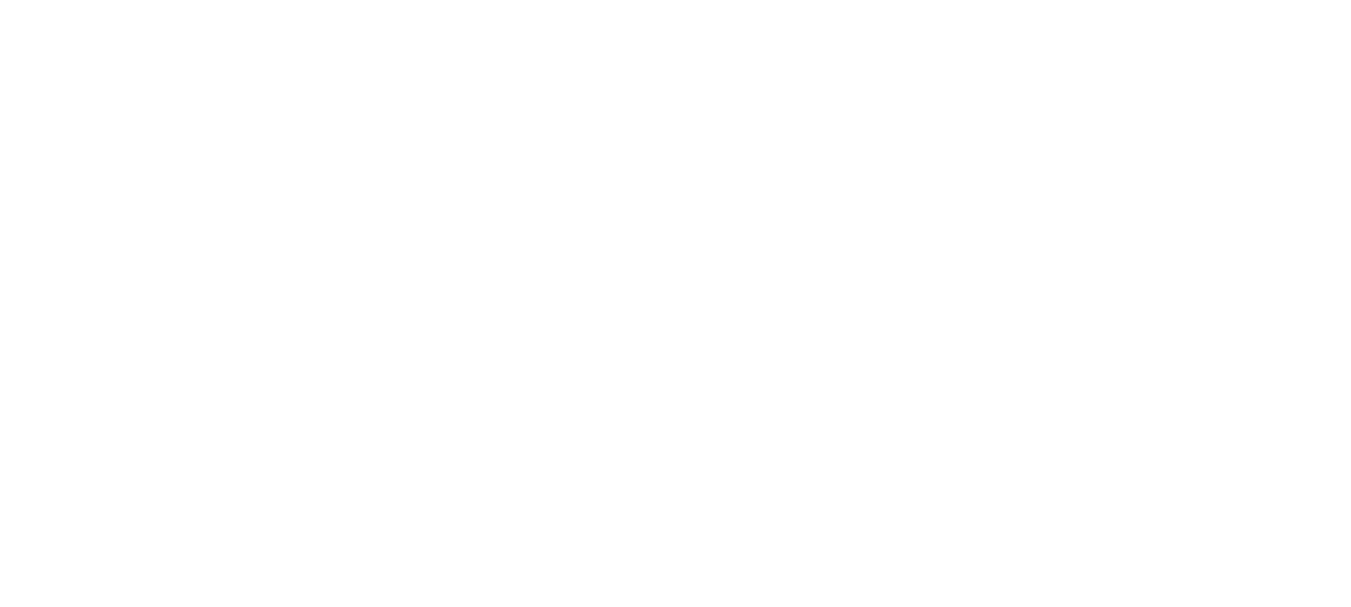 scroll, scrollTop: 0, scrollLeft: 0, axis: both 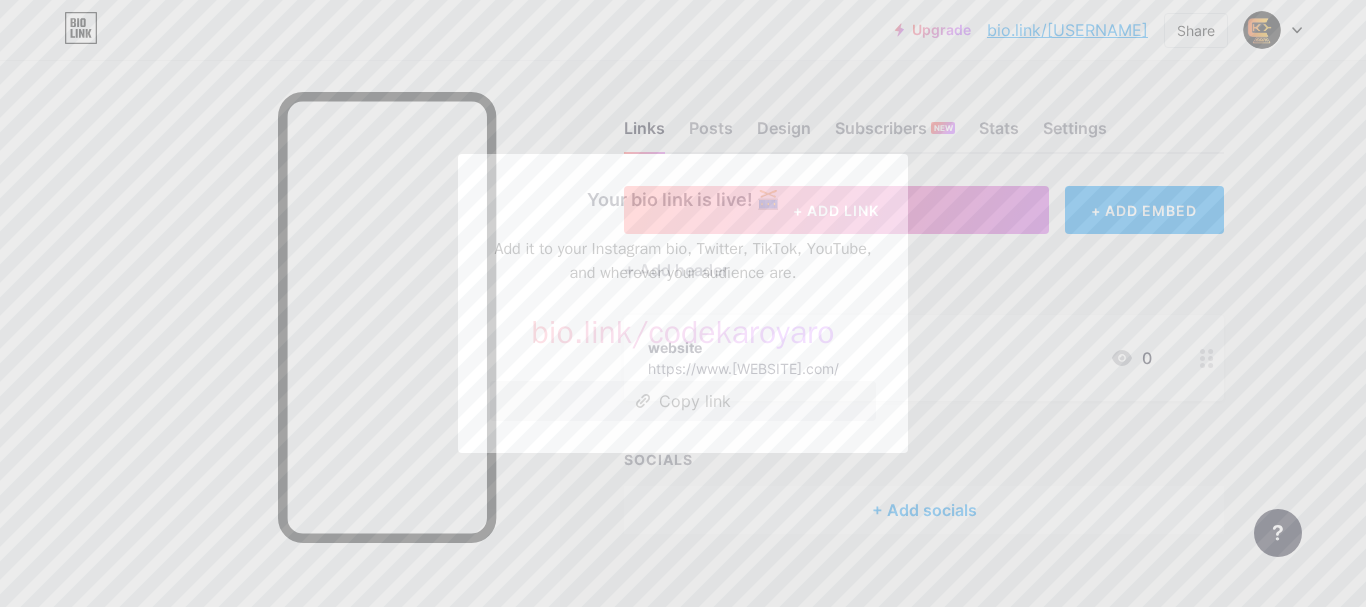 click on "Copy link" at bounding box center [683, 401] 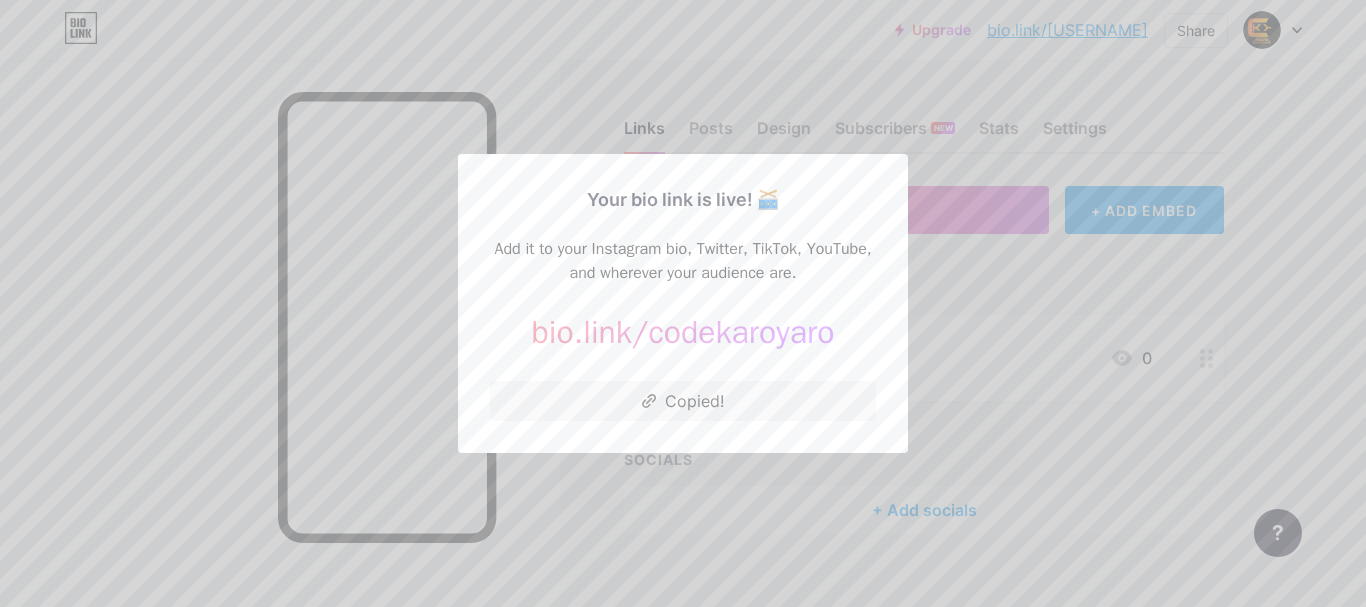 click at bounding box center (683, 303) 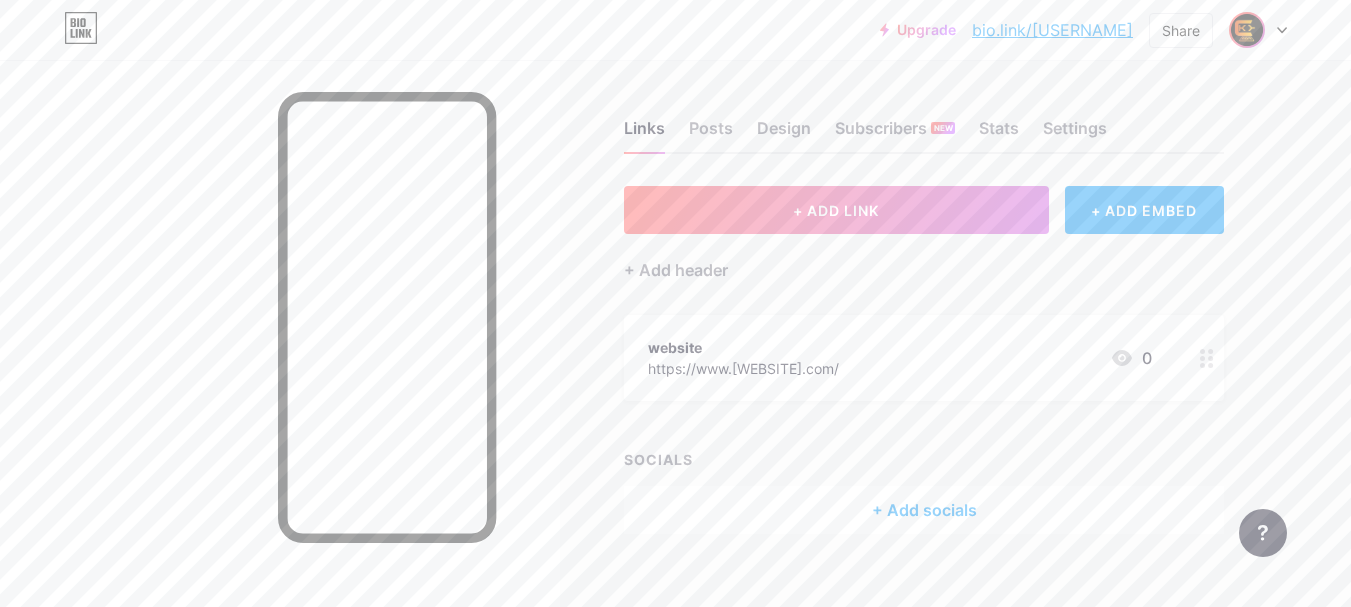 click at bounding box center (1247, 30) 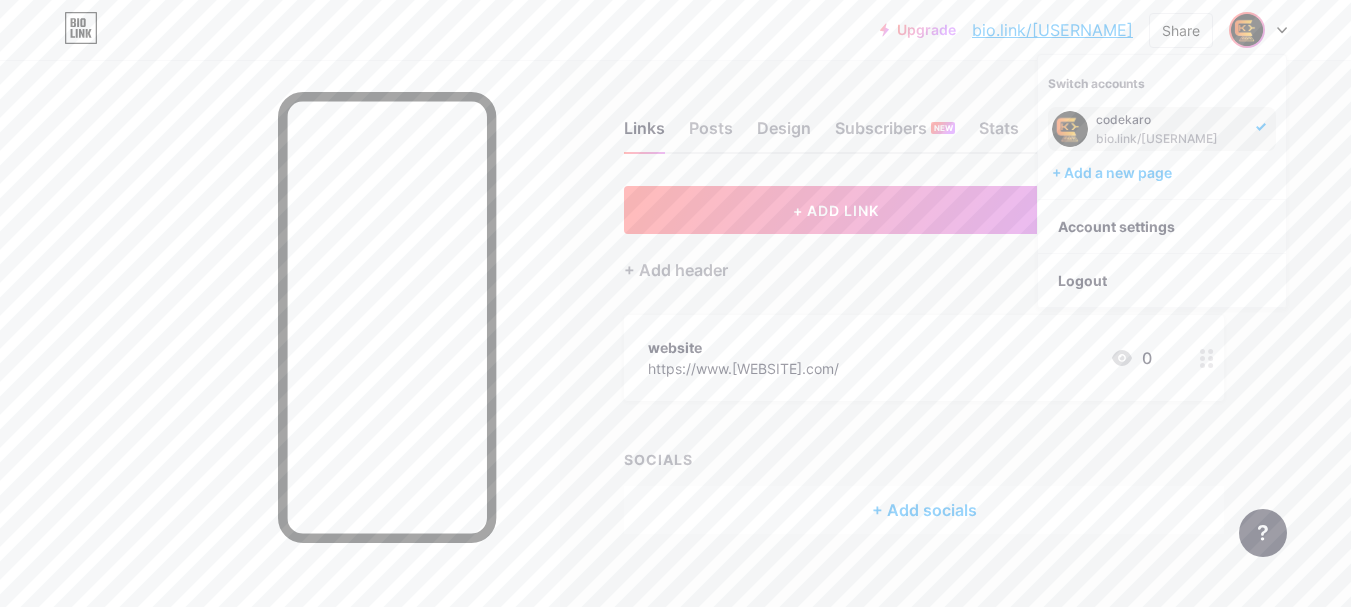 click on "codekaro" at bounding box center (1170, 120) 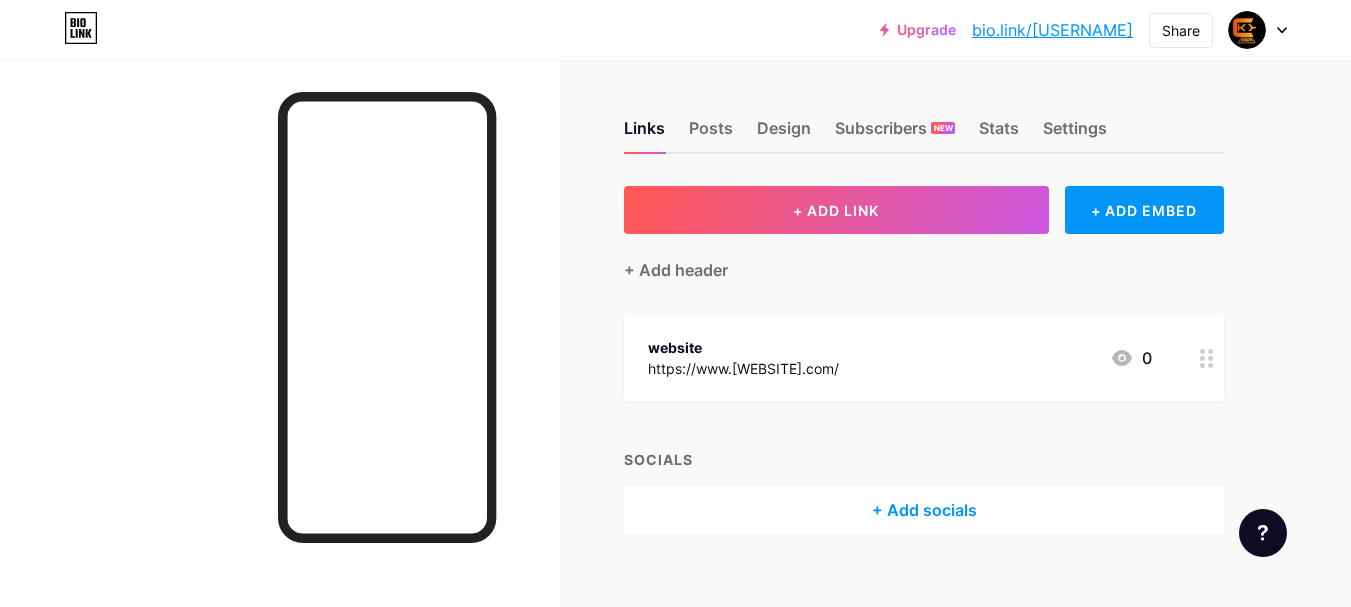 scroll, scrollTop: 0, scrollLeft: 0, axis: both 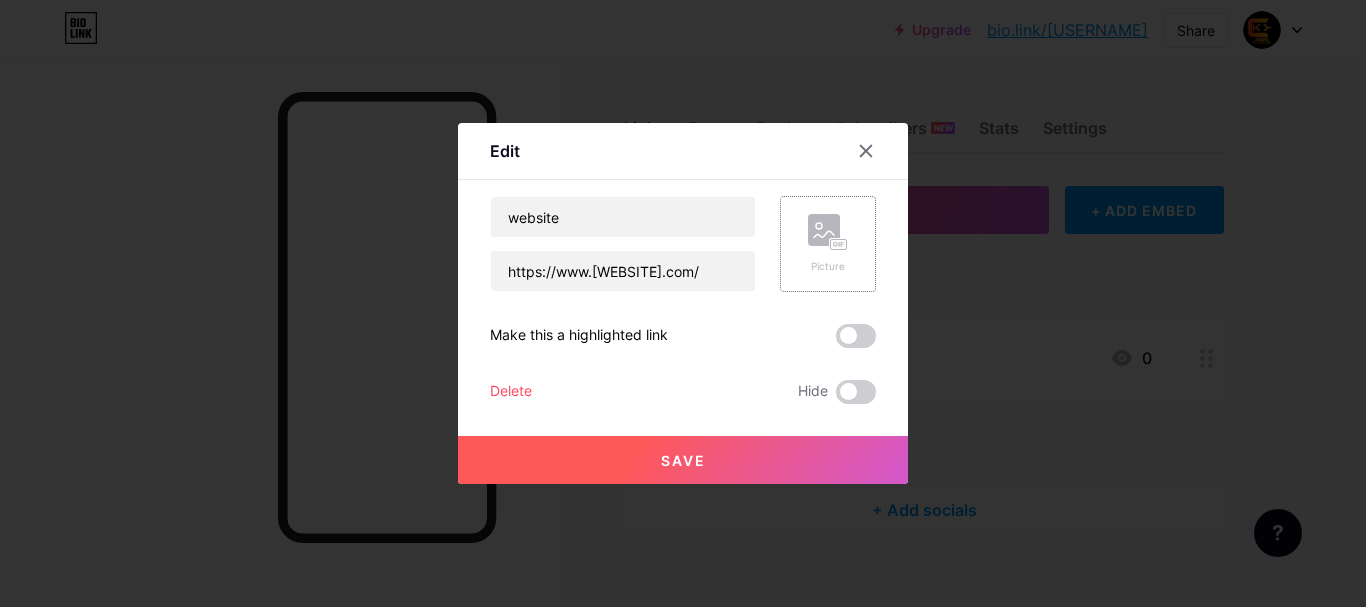 click on "Picture" at bounding box center [828, 266] 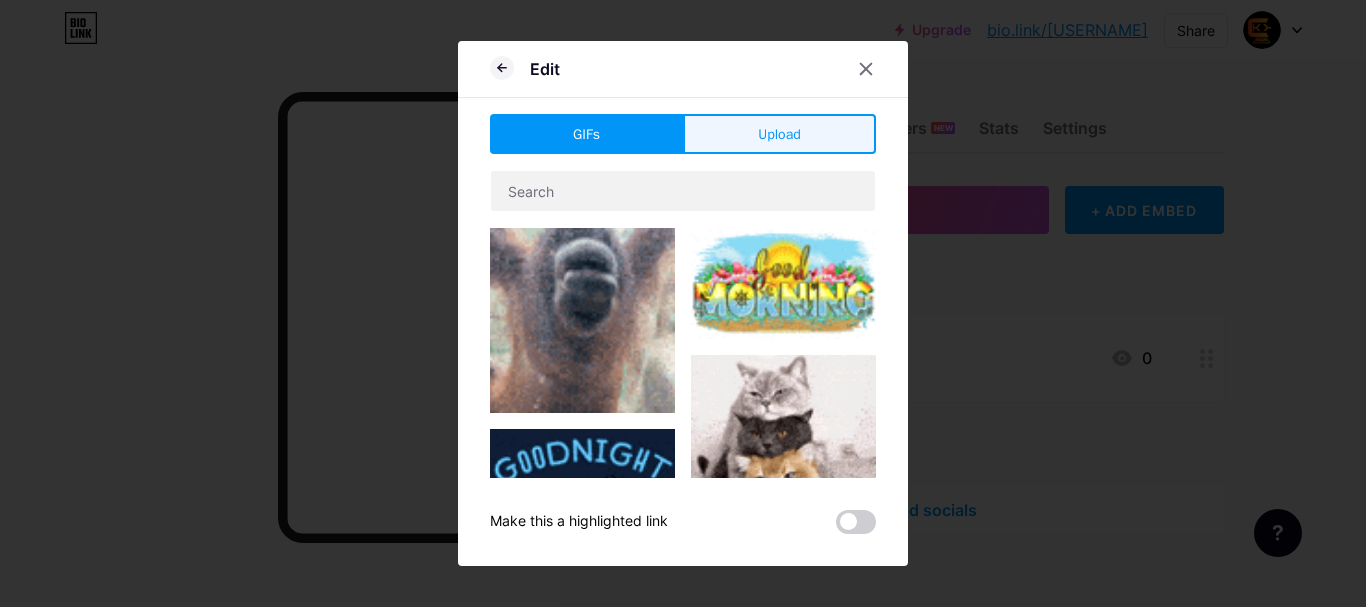 click on "Upload" at bounding box center (779, 134) 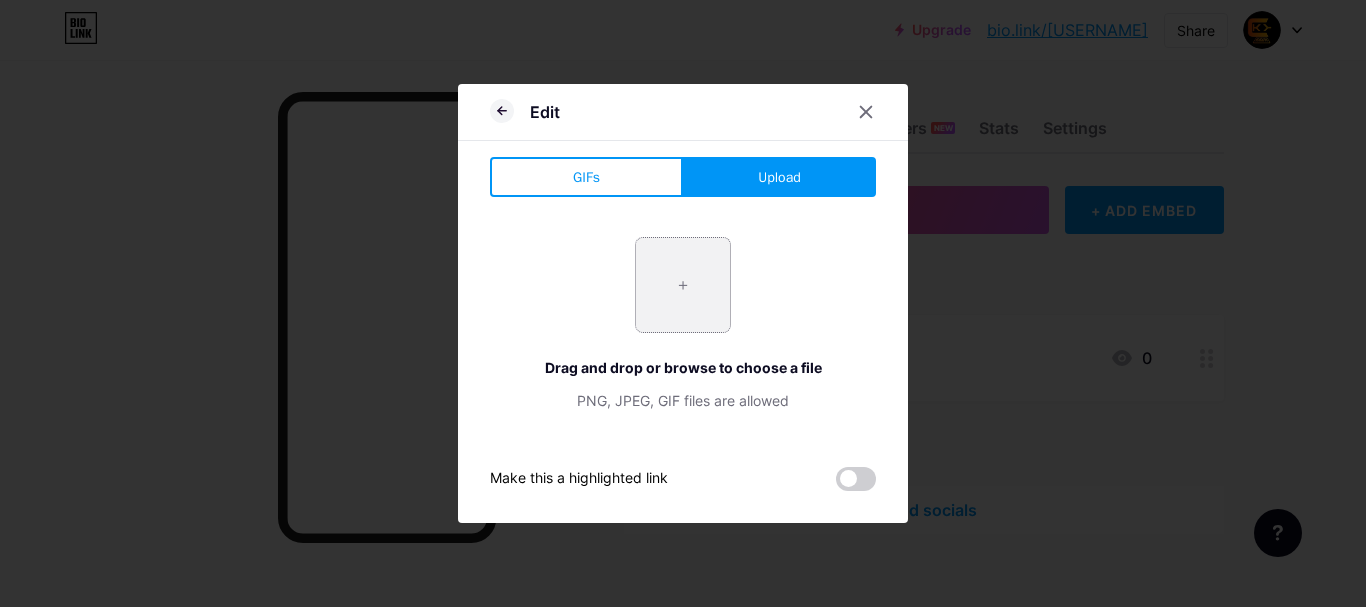 click at bounding box center (683, 285) 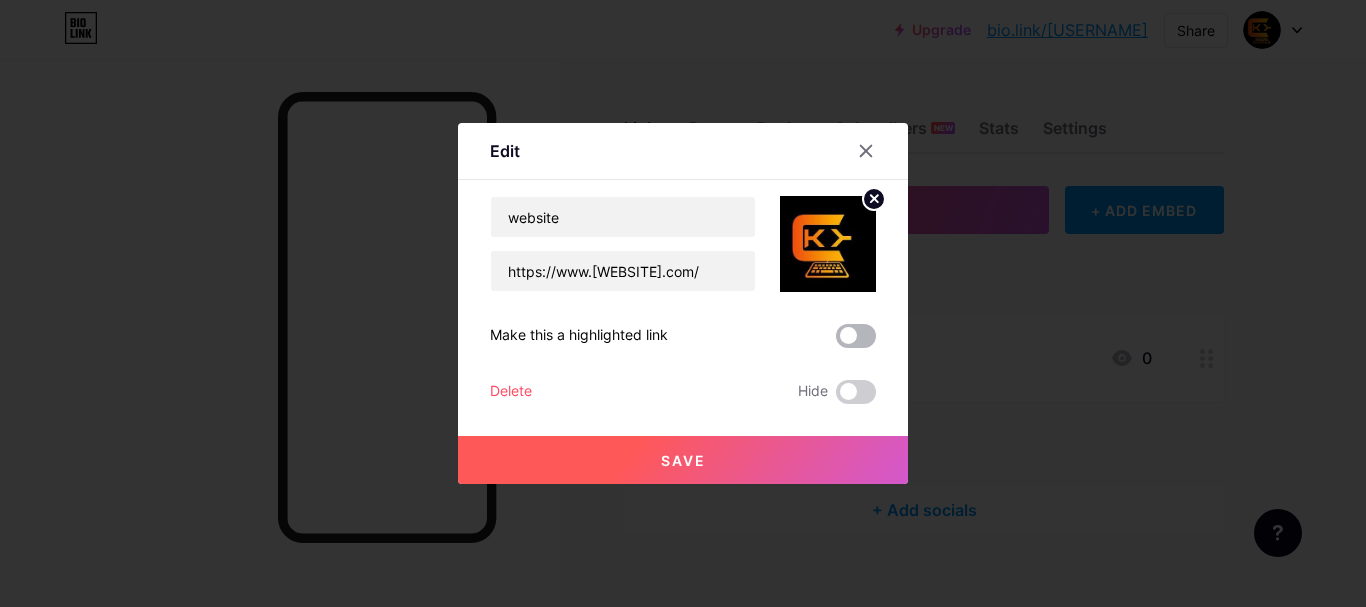 click at bounding box center [856, 336] 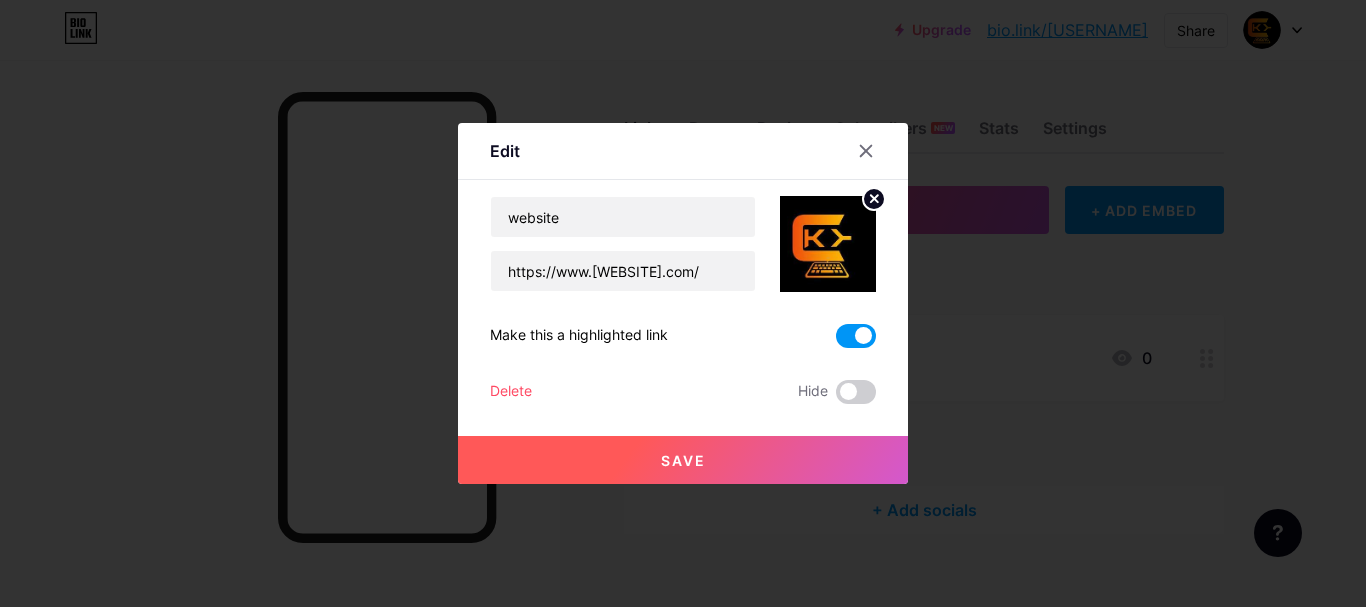 click on "Save" at bounding box center [683, 460] 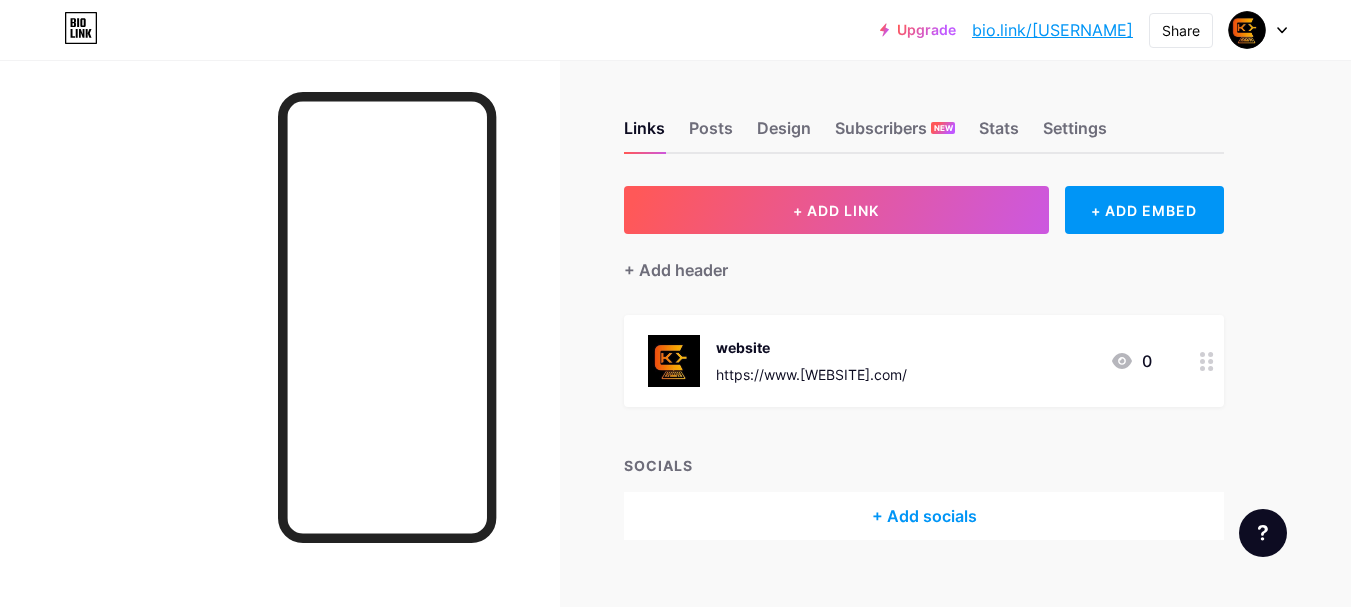 click on "+ Add socials" at bounding box center [924, 516] 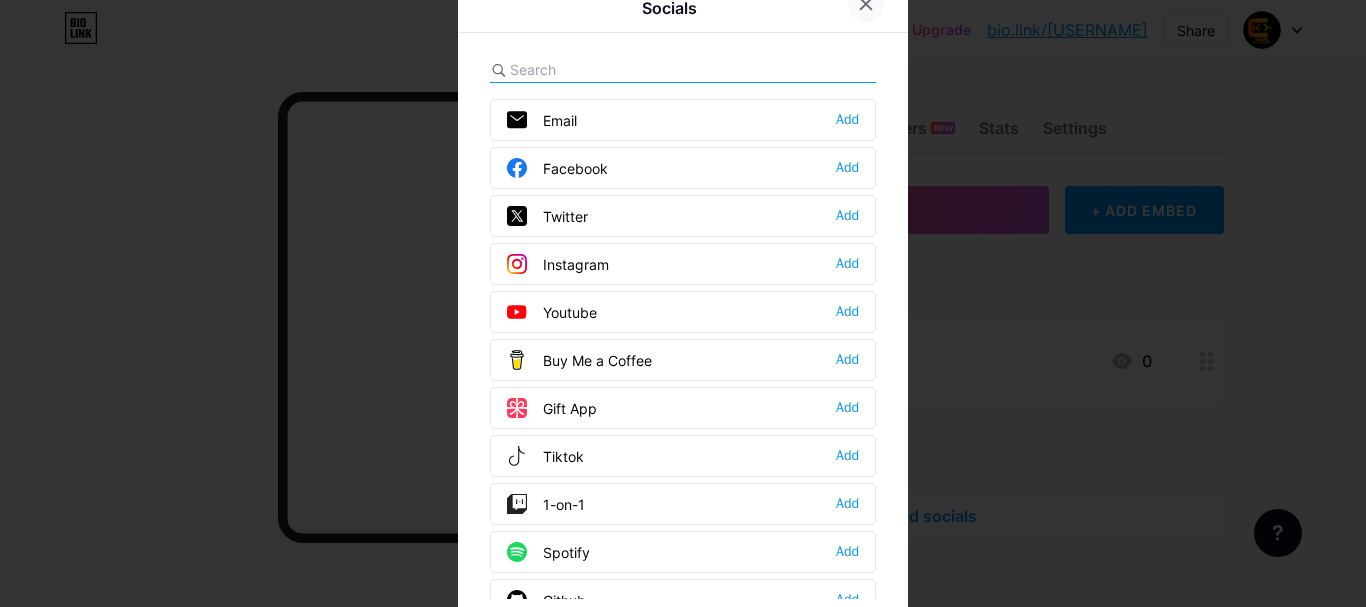 click 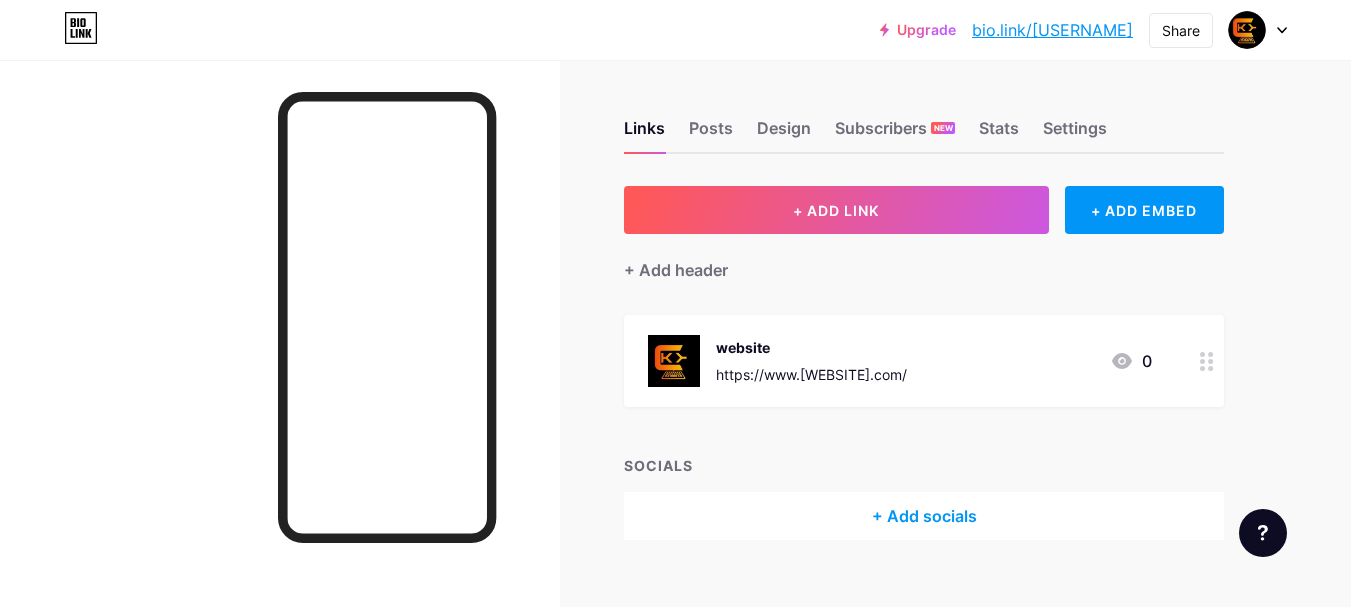 click on "+ Add socials" at bounding box center [924, 516] 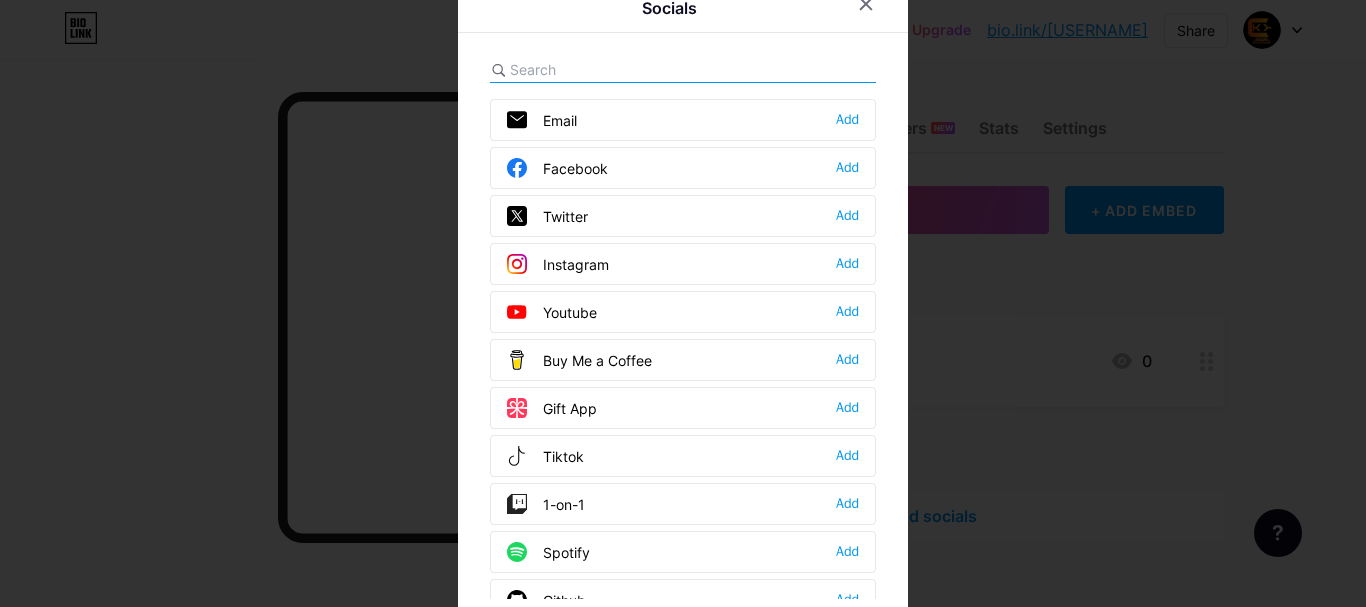 click on "Youtube
Add" at bounding box center (683, 312) 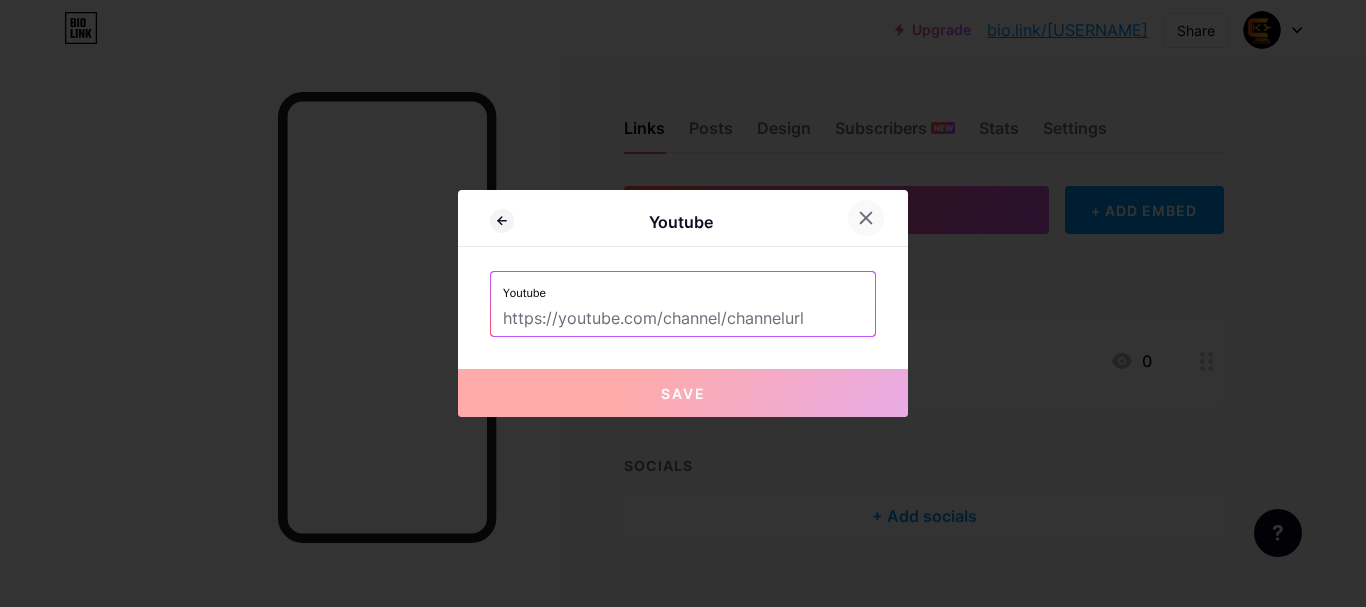click at bounding box center [866, 218] 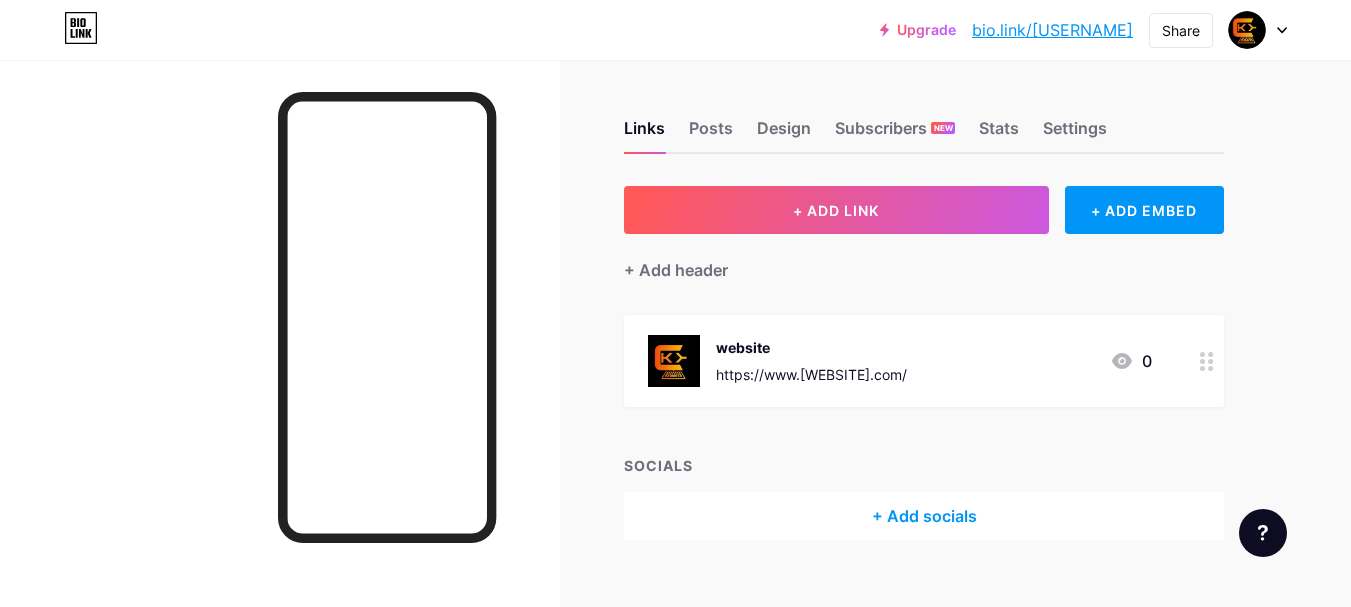 click 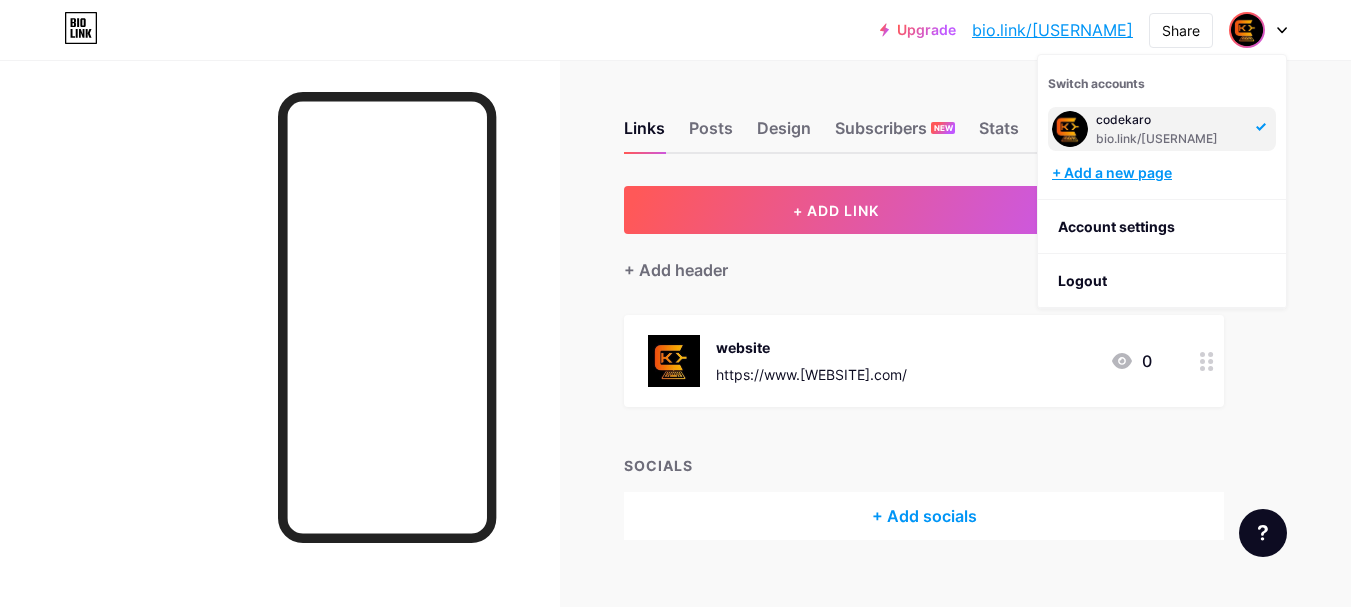 click on "+ Add a new page" at bounding box center [1164, 173] 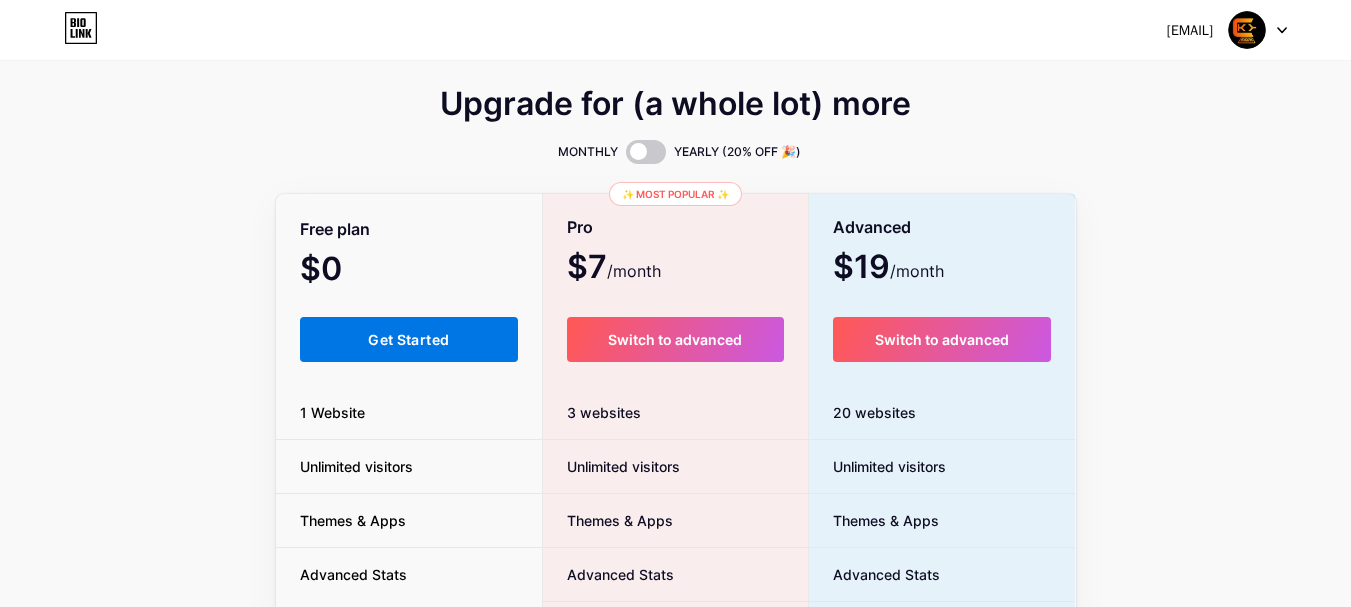click on "Get Started" at bounding box center (409, 339) 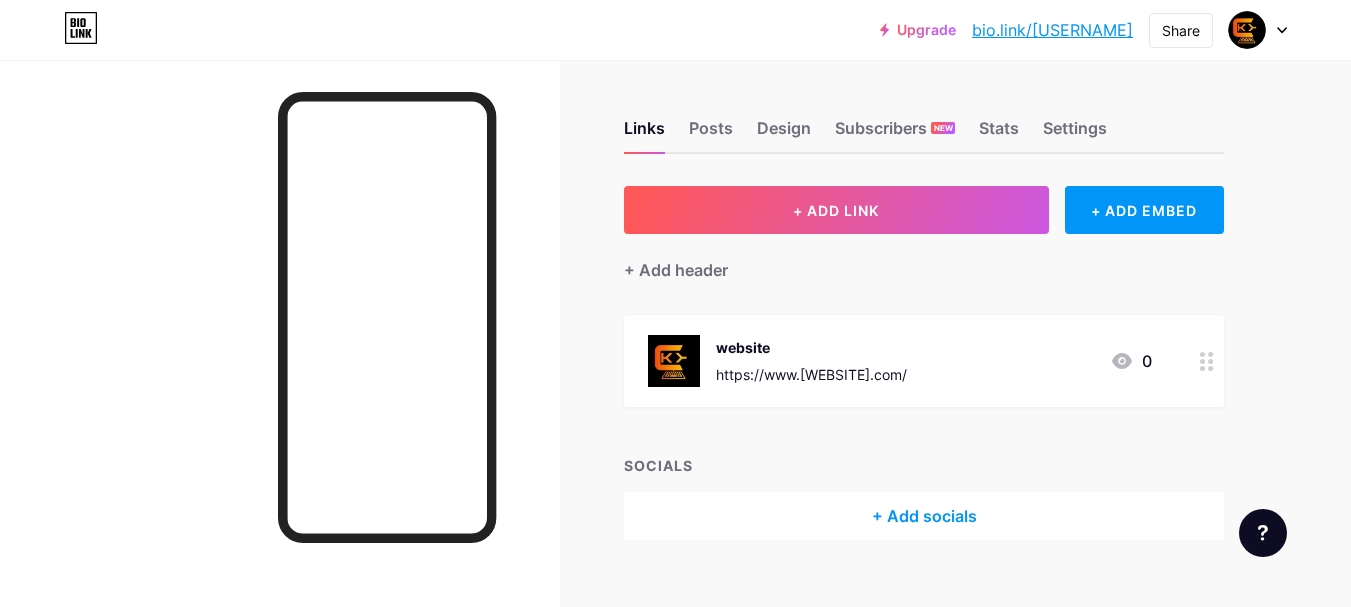 click on "+ Add socials" at bounding box center [924, 516] 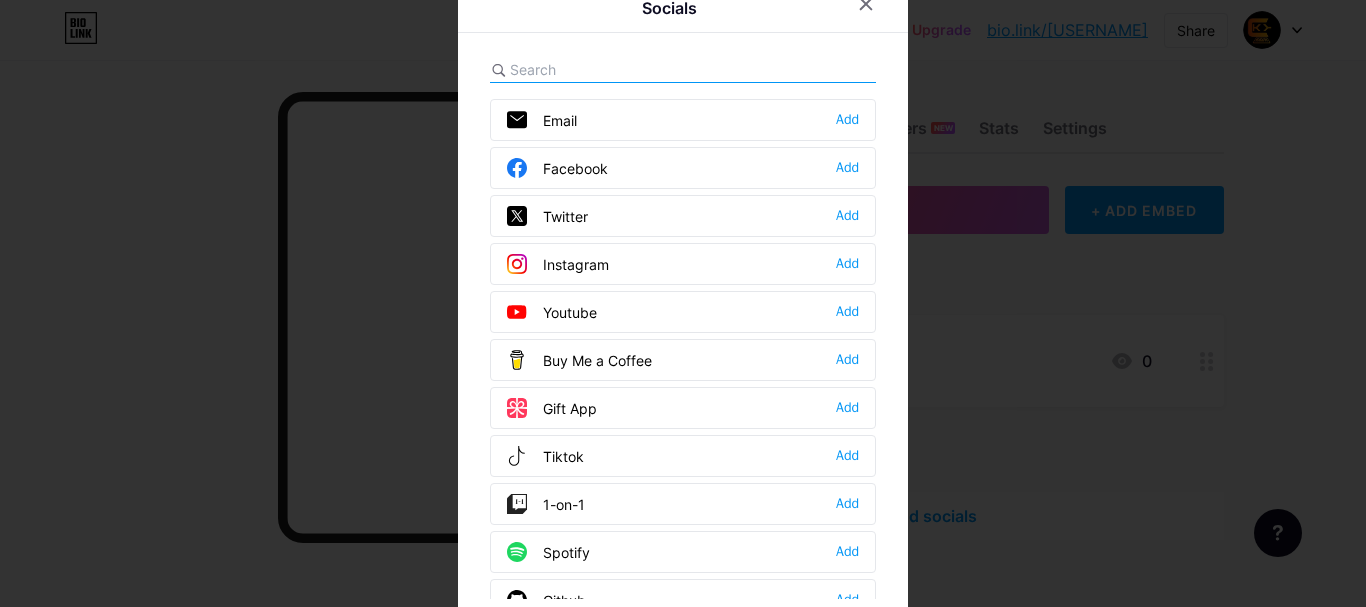 click on "Youtube
Add" at bounding box center (683, 312) 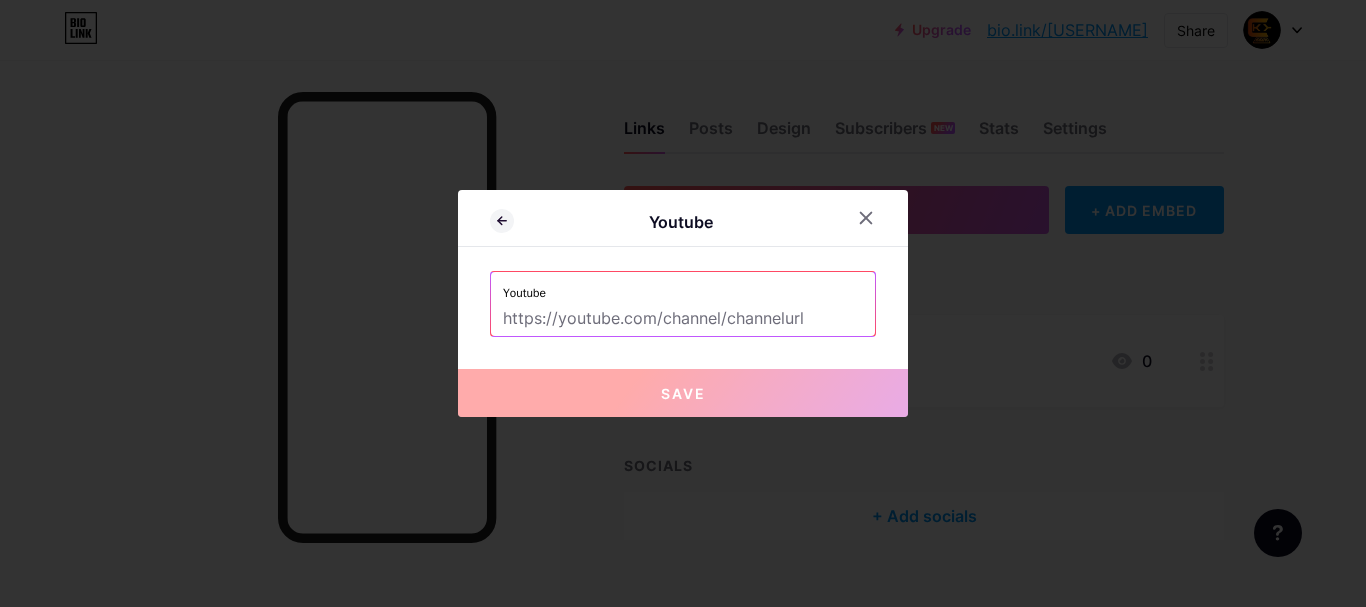 click at bounding box center [683, 319] 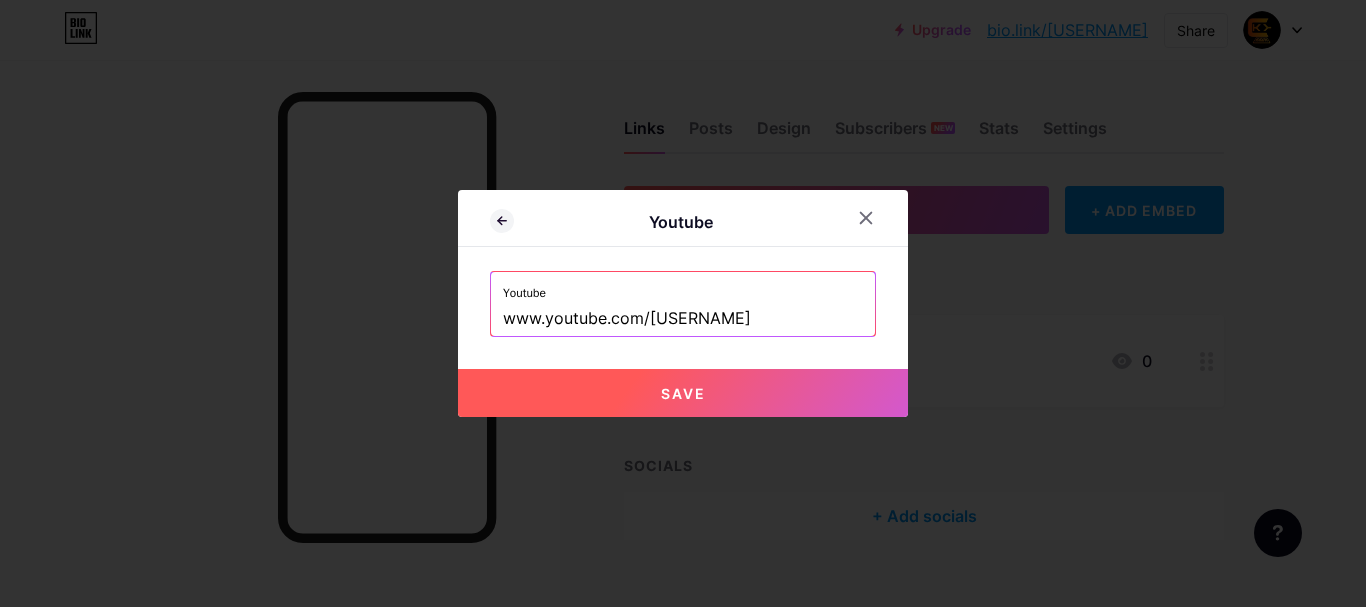 type on "www.youtube.com/[USERNAME]" 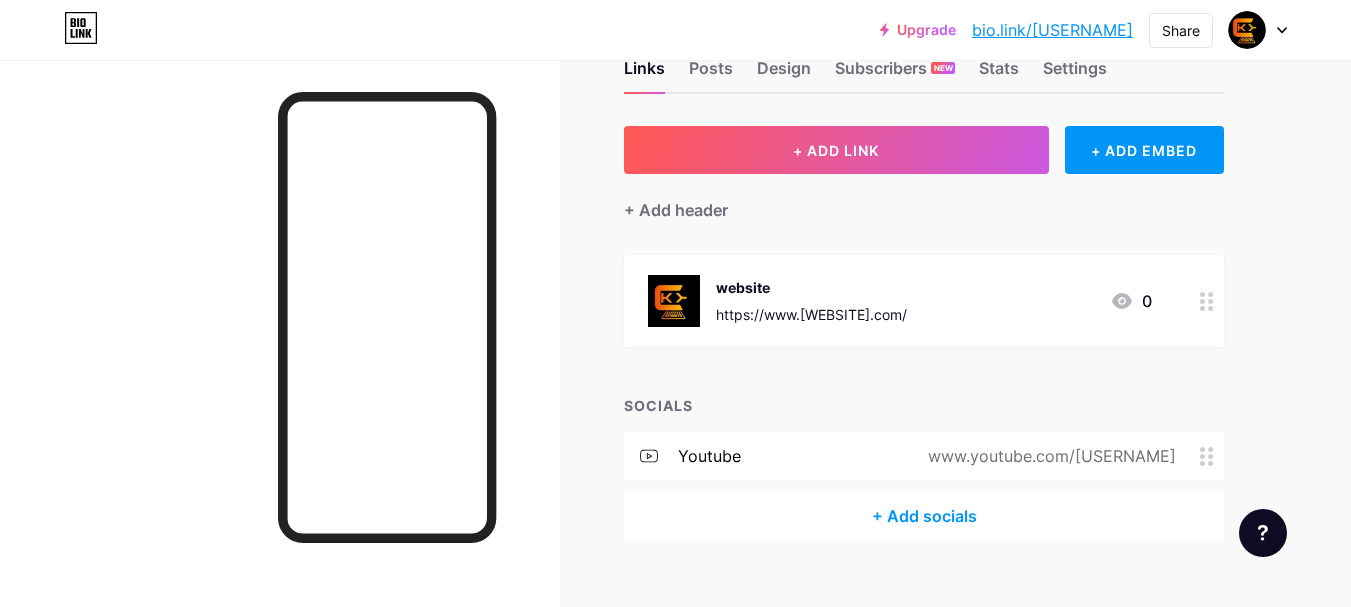 scroll, scrollTop: 92, scrollLeft: 0, axis: vertical 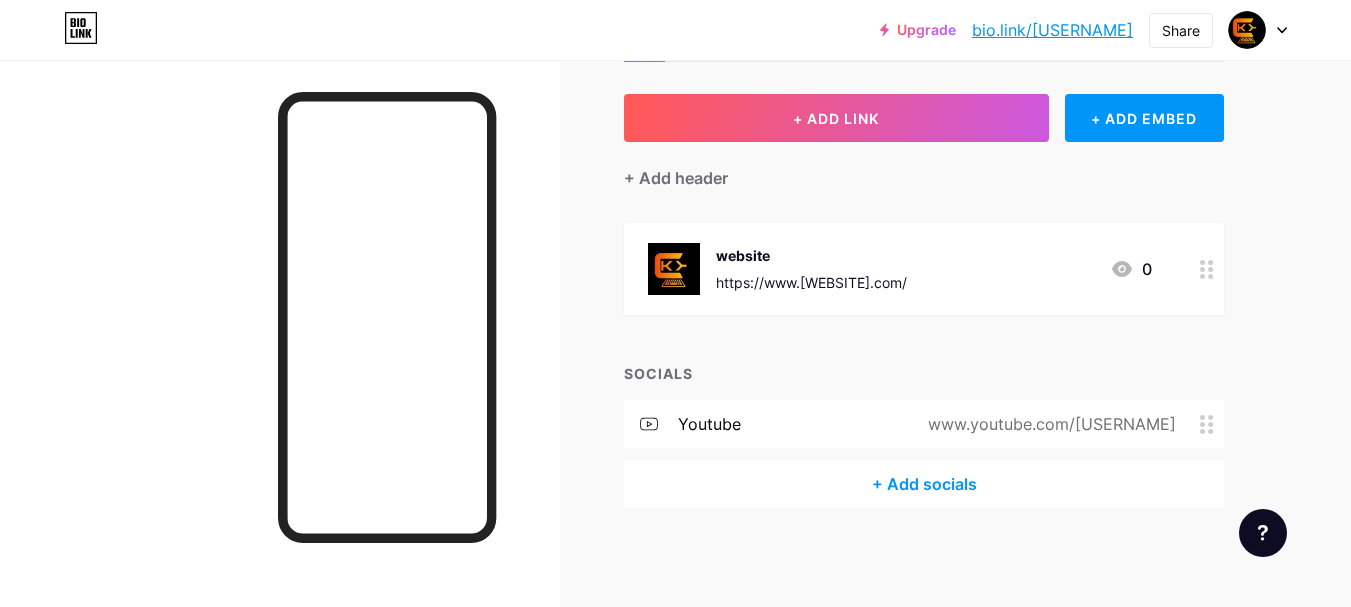 click 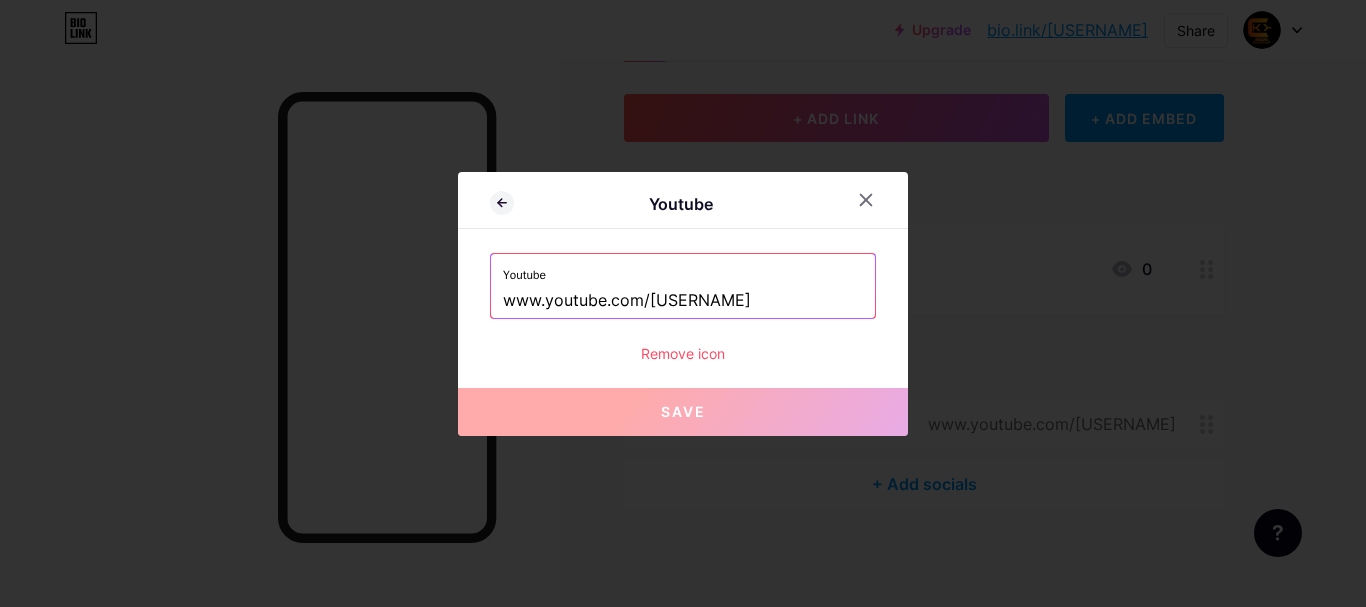 click on "Remove icon" at bounding box center (683, 353) 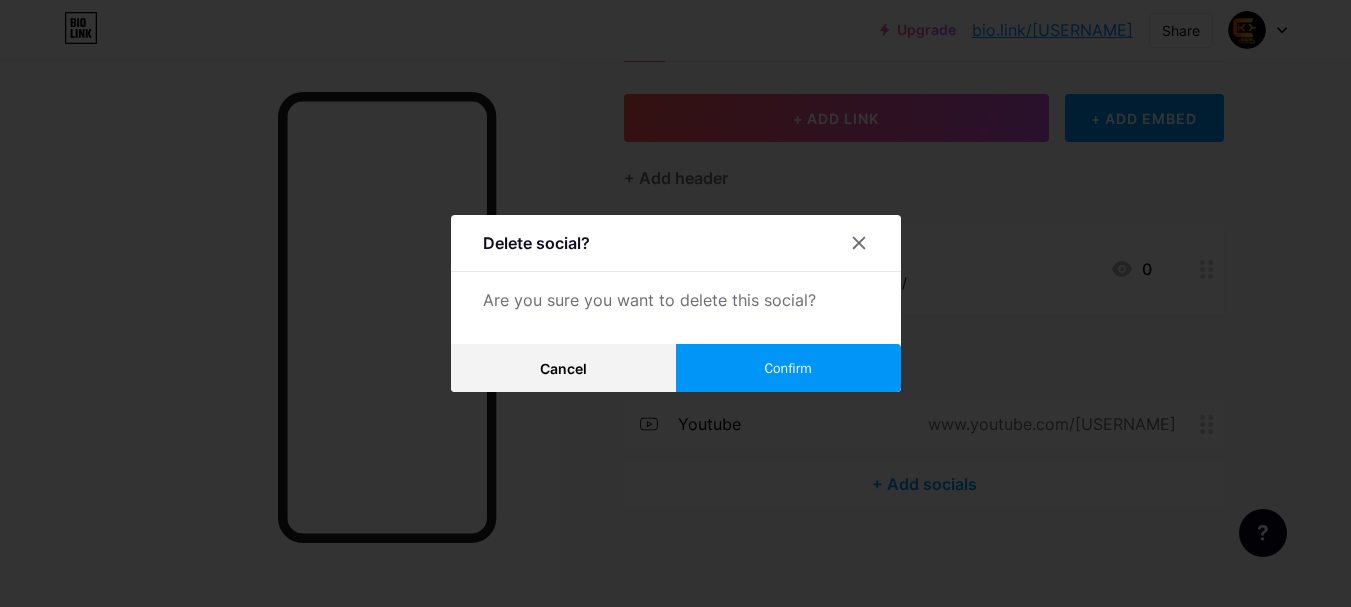 click on "Confirm" at bounding box center [788, 368] 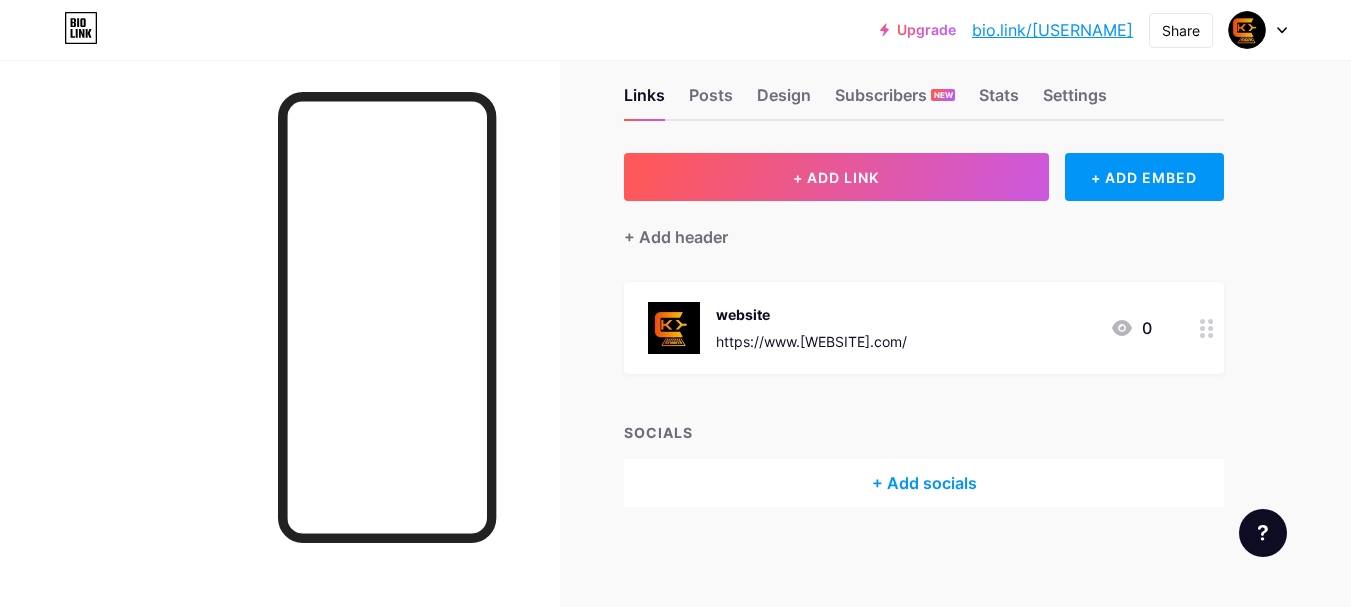 scroll, scrollTop: 32, scrollLeft: 0, axis: vertical 